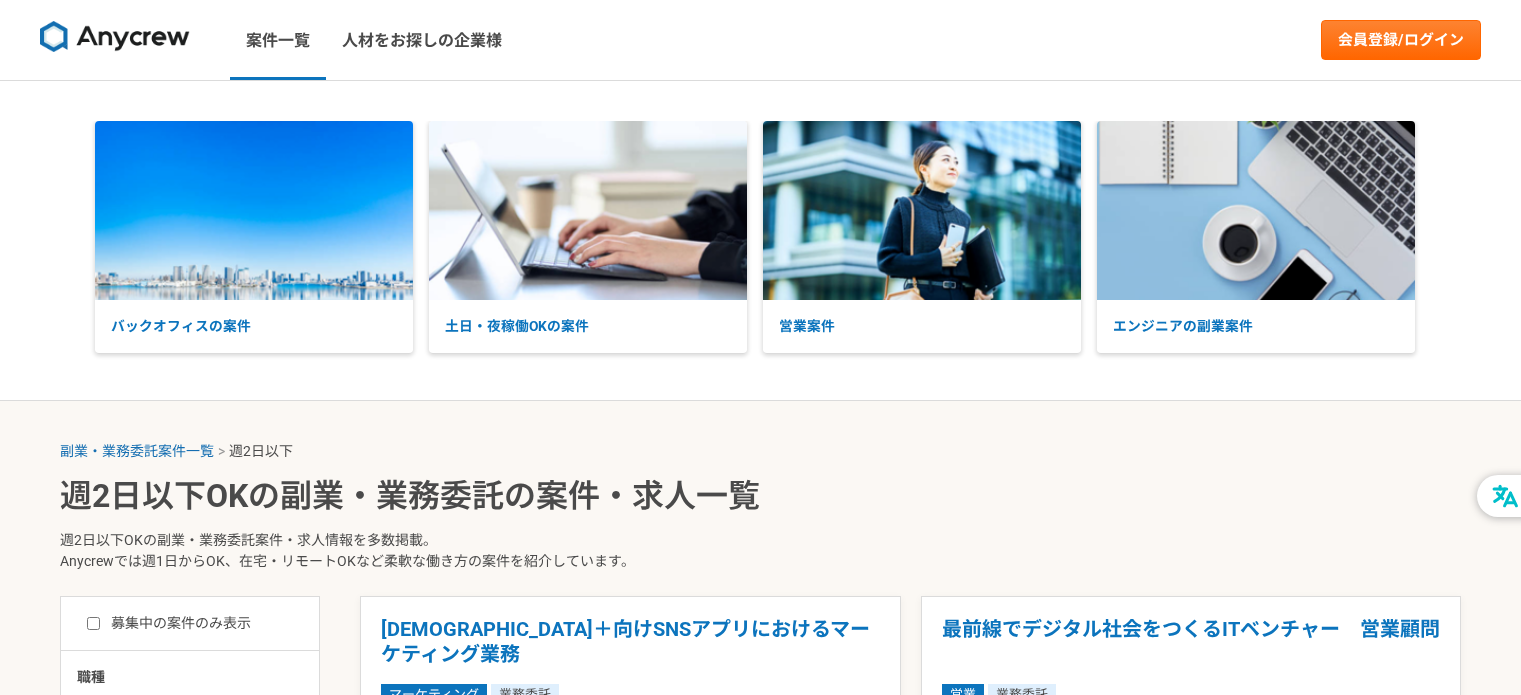 select on "2" 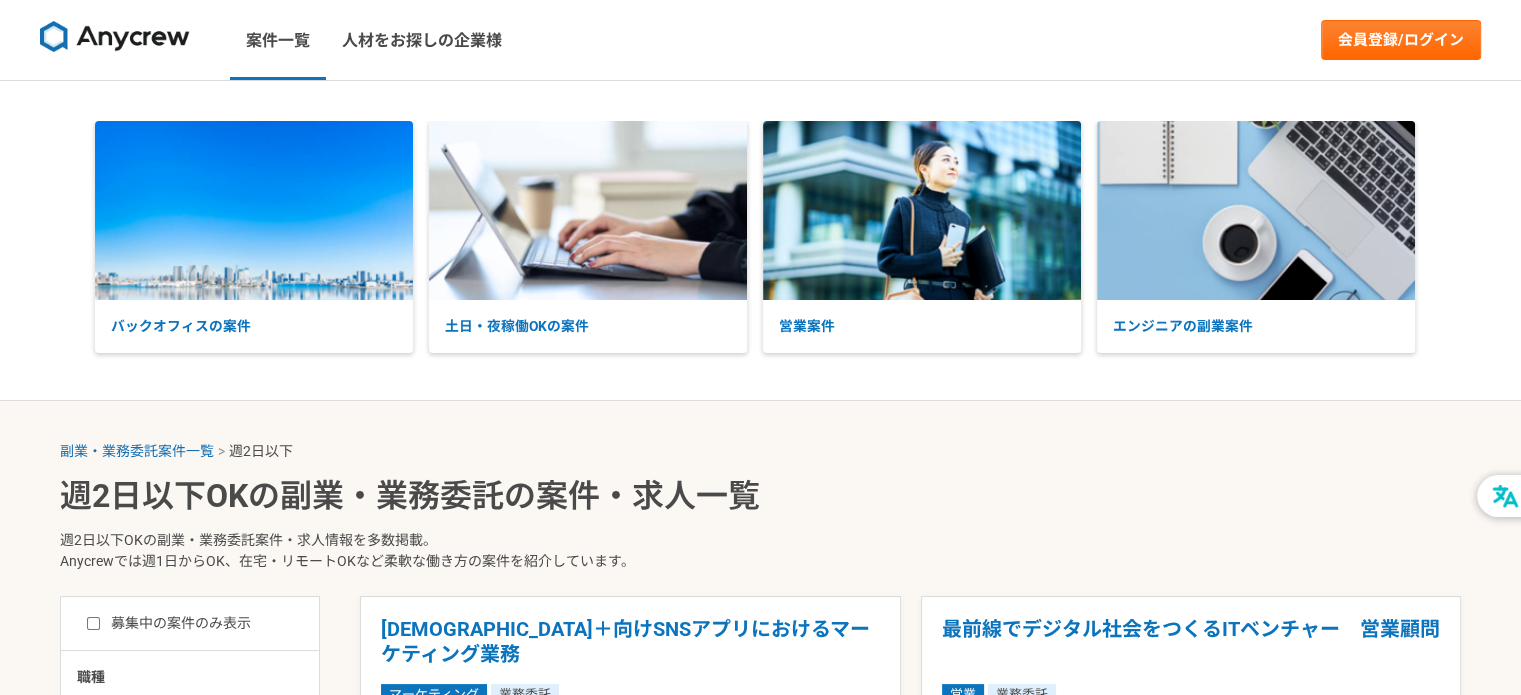 scroll, scrollTop: 0, scrollLeft: 0, axis: both 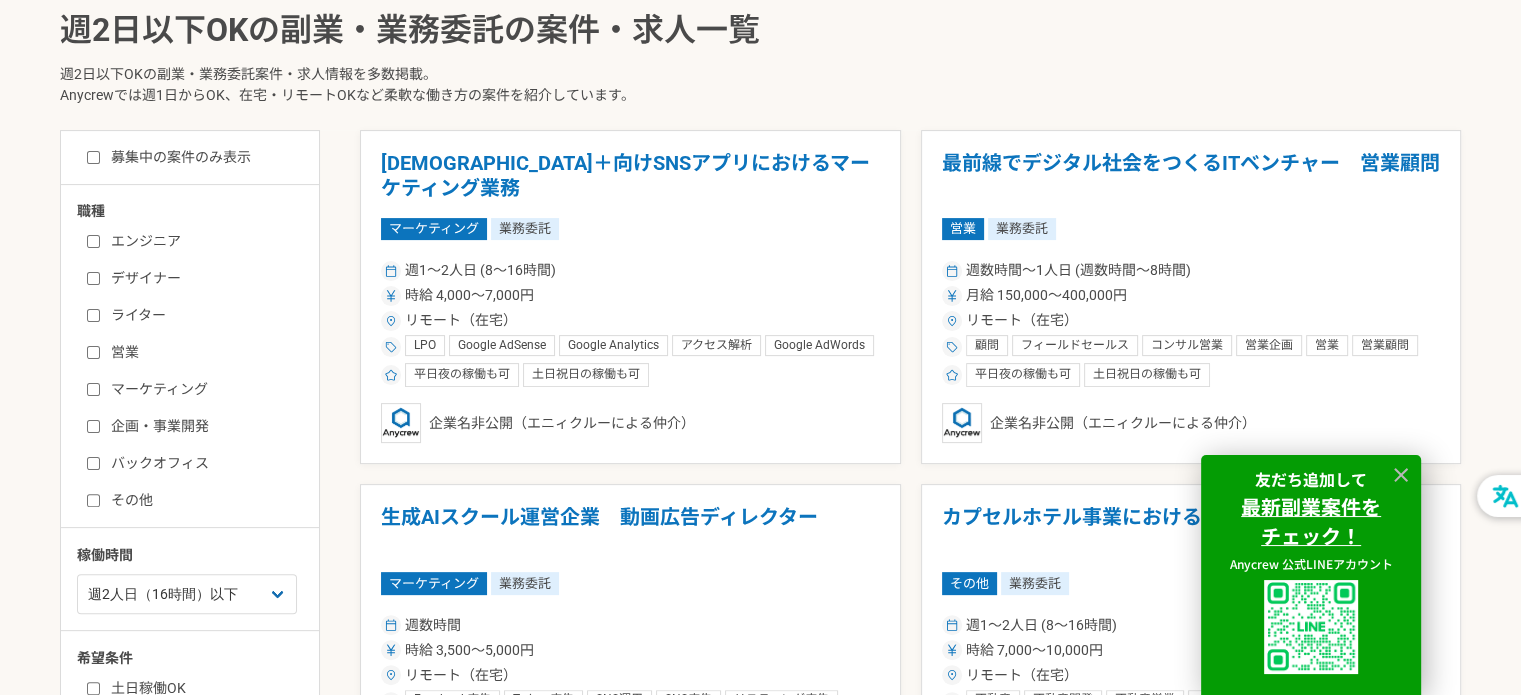 drag, startPoint x: 1402, startPoint y: 471, endPoint x: 1368, endPoint y: 469, distance: 34.058773 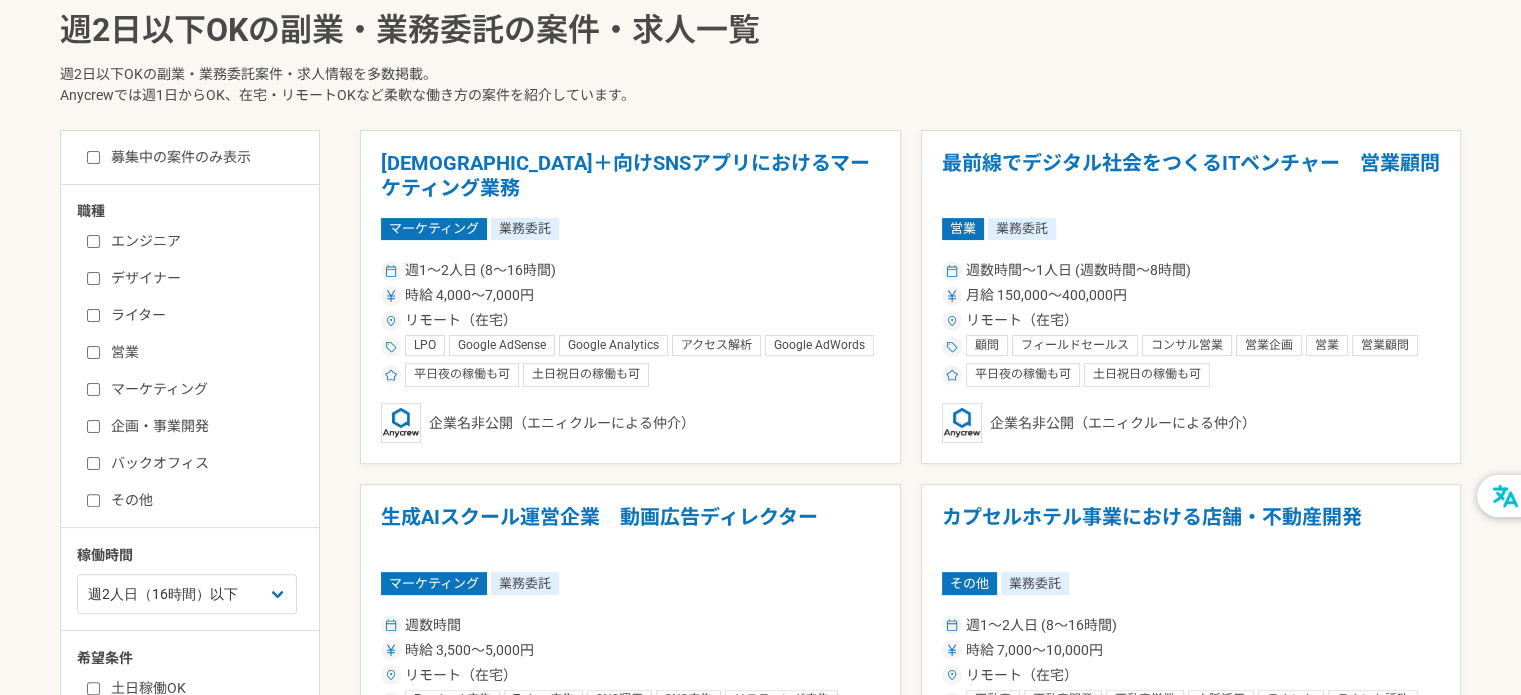 click on "[DEMOGRAPHIC_DATA]＋向けSNSアプリにおけるマーケティング業務 マーケティング 業務委託 週1〜2人日 (8〜16時間) 時給 4,000〜7,000円 リモート（在宅） LPO Google AdSense Google Analytics アクセス解析 Google AdWords SEO SEM Facebook広告 Twitter広告 市場調査 データ分析 PR/広報 マーケティングオートメーション マーケティング戦略 リスティング広告 SNS広告 SNS運用 広報戦略 広報 広報PR（報道関係者向けのPR/インフルエンサーを活用したPR) 広報ブログ マーケティング マーケティング・リサーチ マーケティング・企画・宣伝・広報・PR・営業支援・コンサルティング グロースハック アプリマーケティング 平日夜の稼働も可 土日祝日の稼働も可 企業名非公開（エニィクルーによる仲介） 最前線でデジタル社会をつくるITベンチャー　営業顧問 営業 業務委託 週数時間〜1人日 (週数時間〜8時間)" at bounding box center (910, 1893) 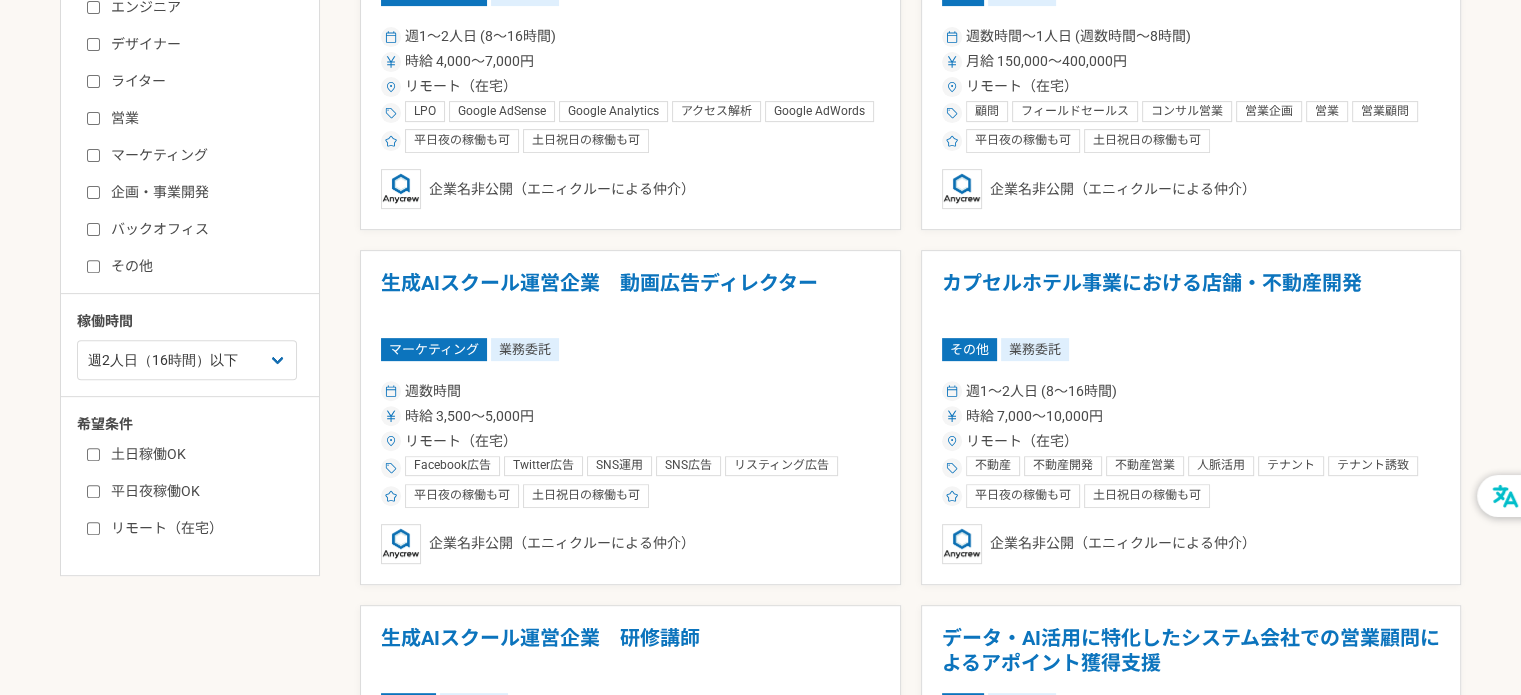 scroll, scrollTop: 466, scrollLeft: 0, axis: vertical 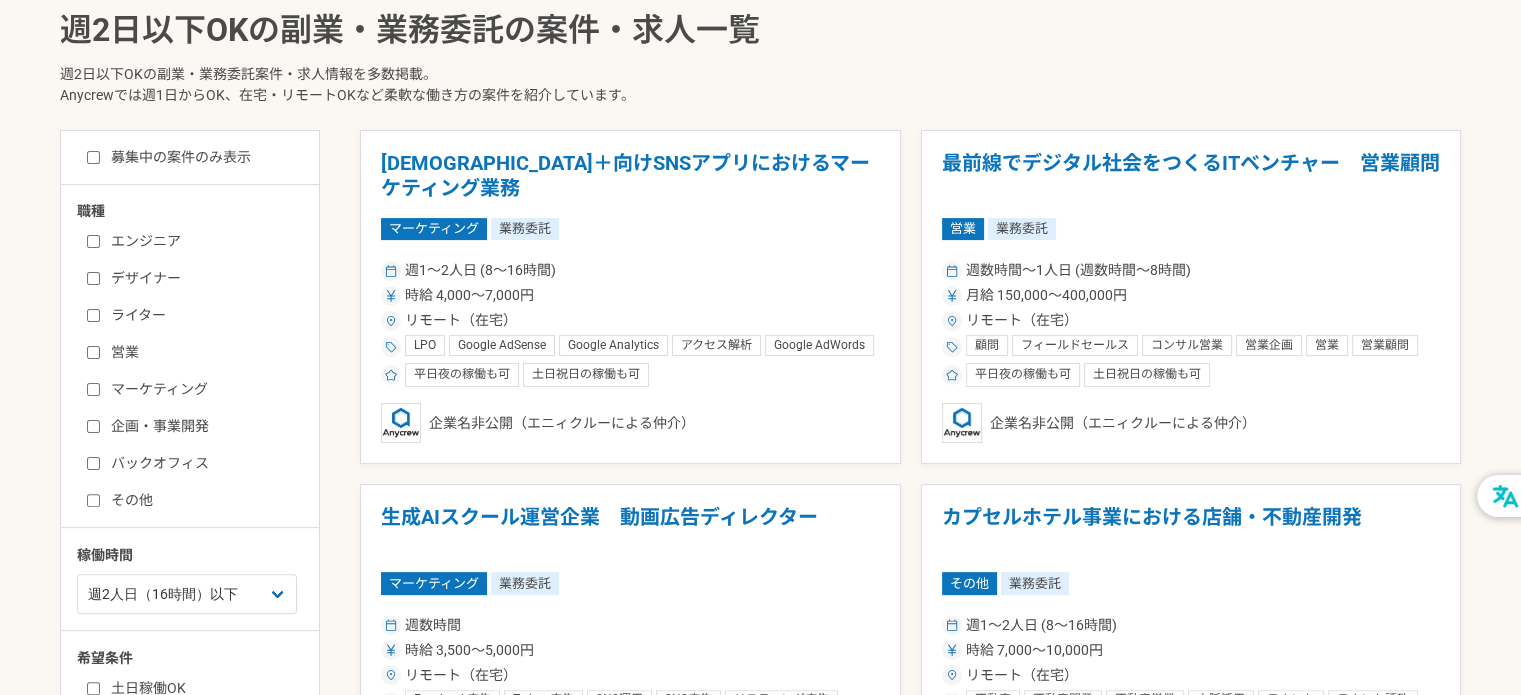 click on "企画・事業開発" at bounding box center [93, 426] 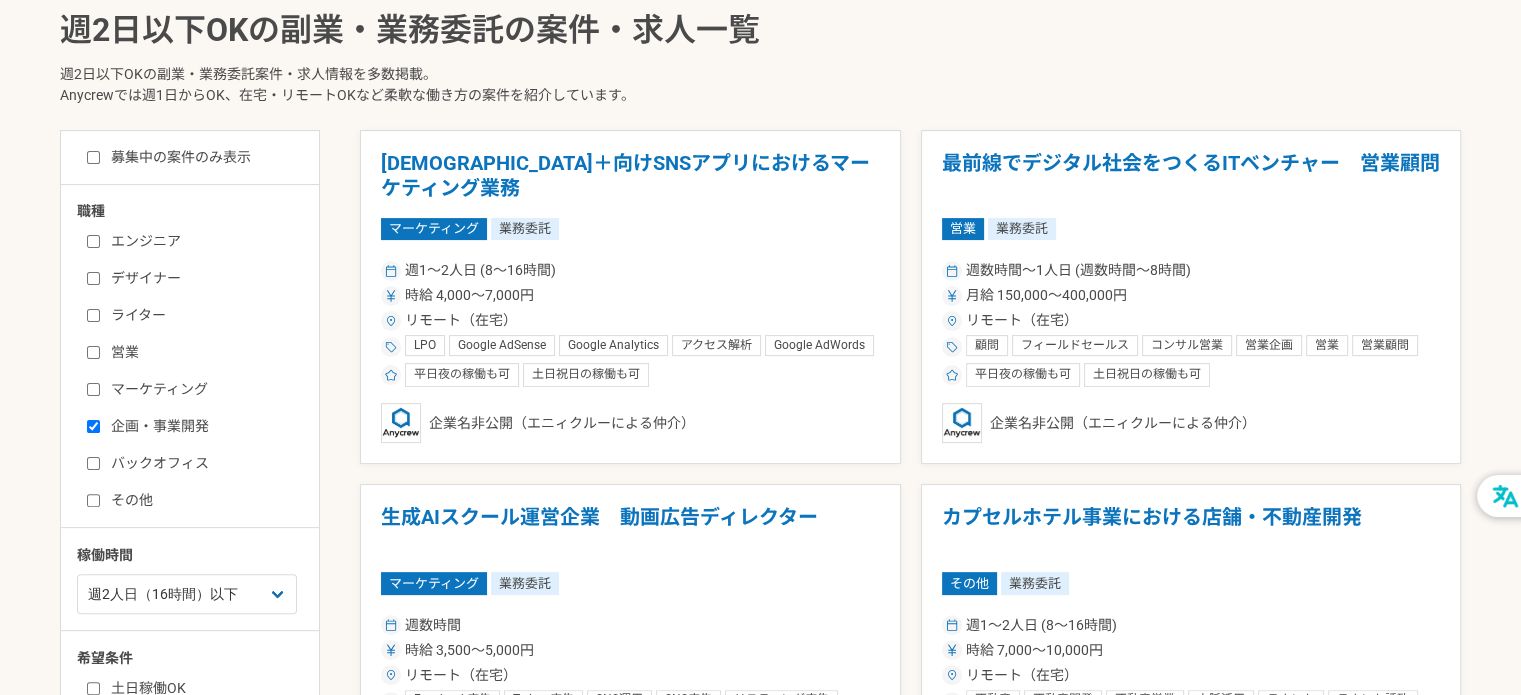 checkbox on "true" 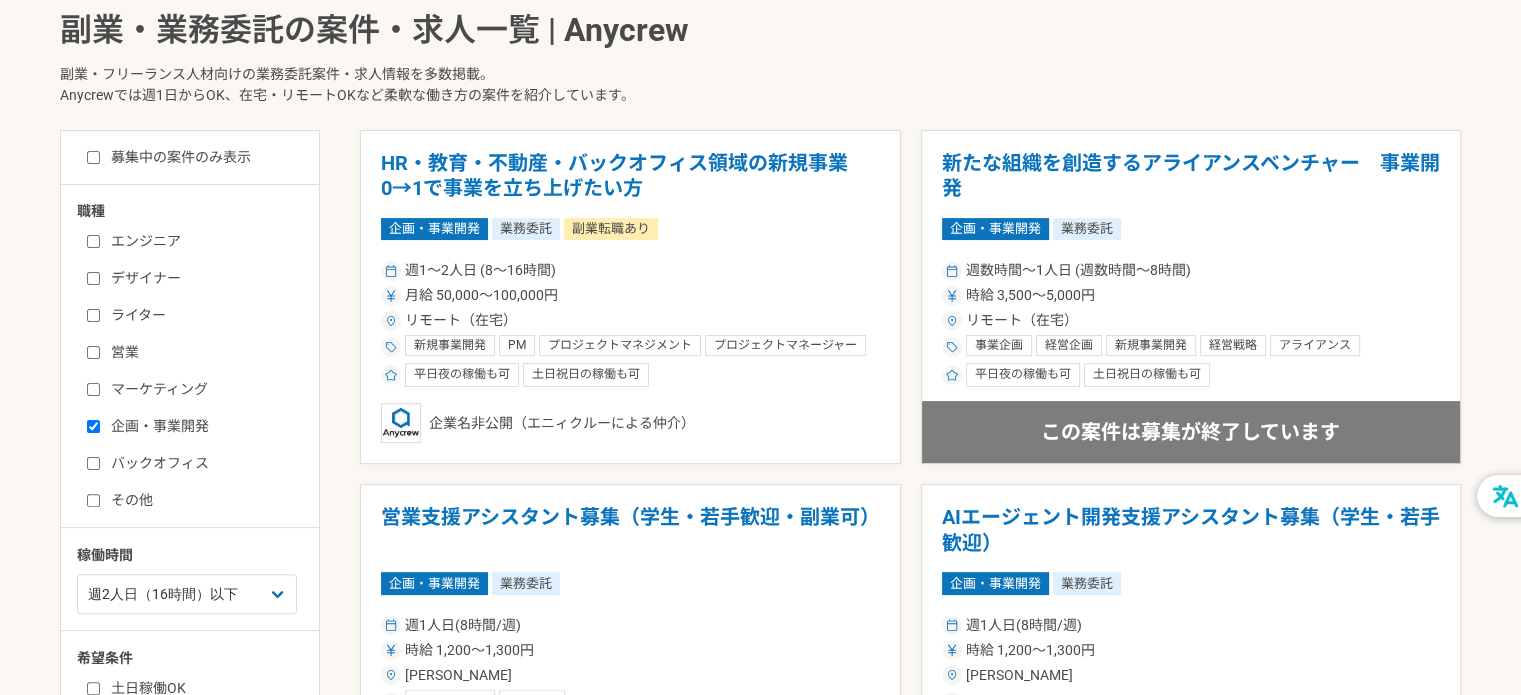 click on "その他" at bounding box center (93, 500) 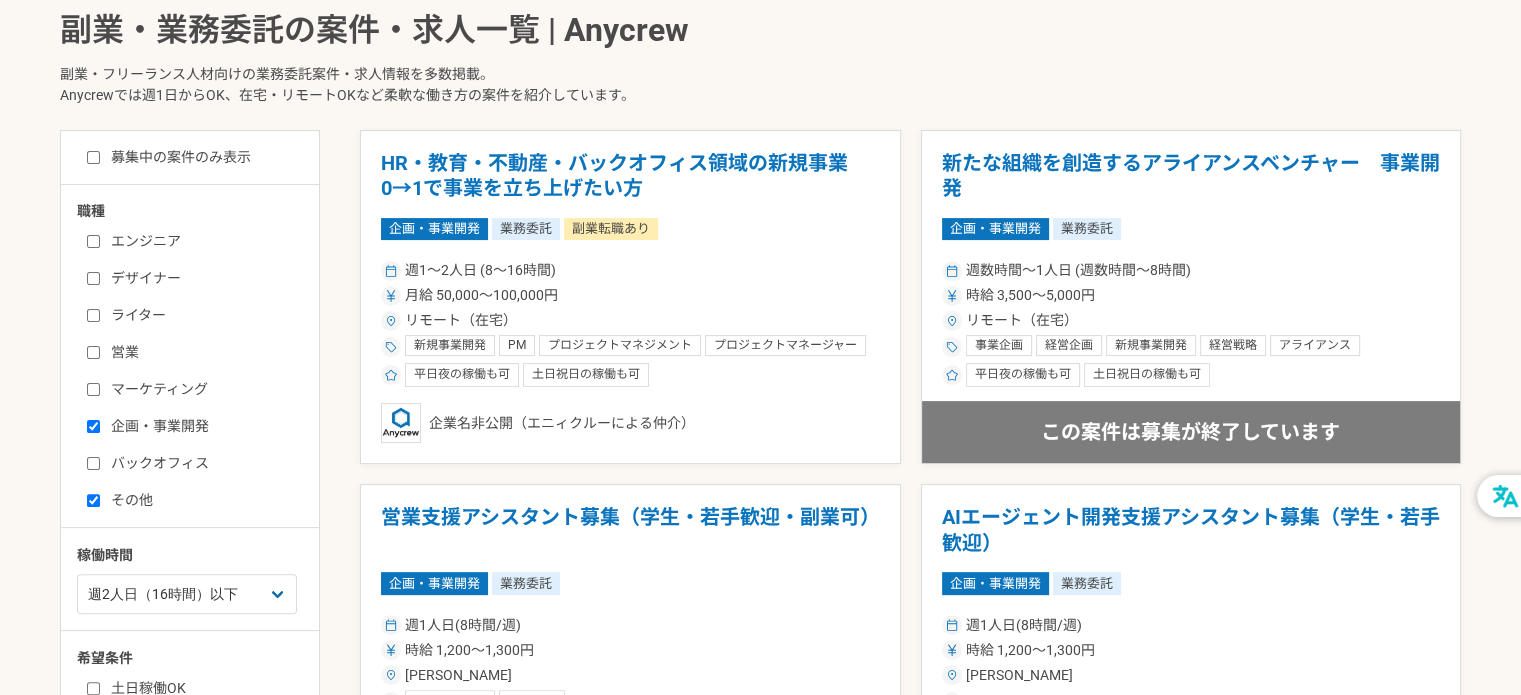 checkbox on "true" 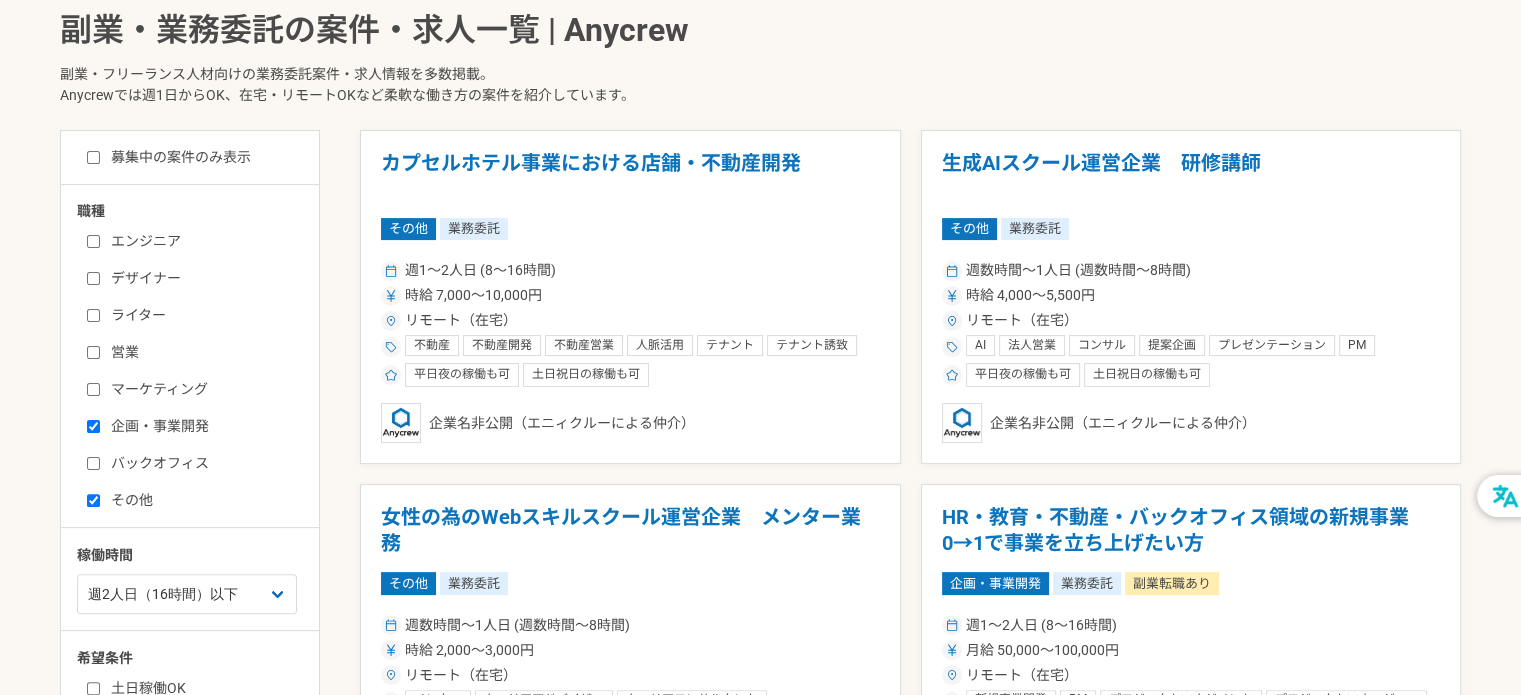 click on "バックオフィス" at bounding box center [93, 463] 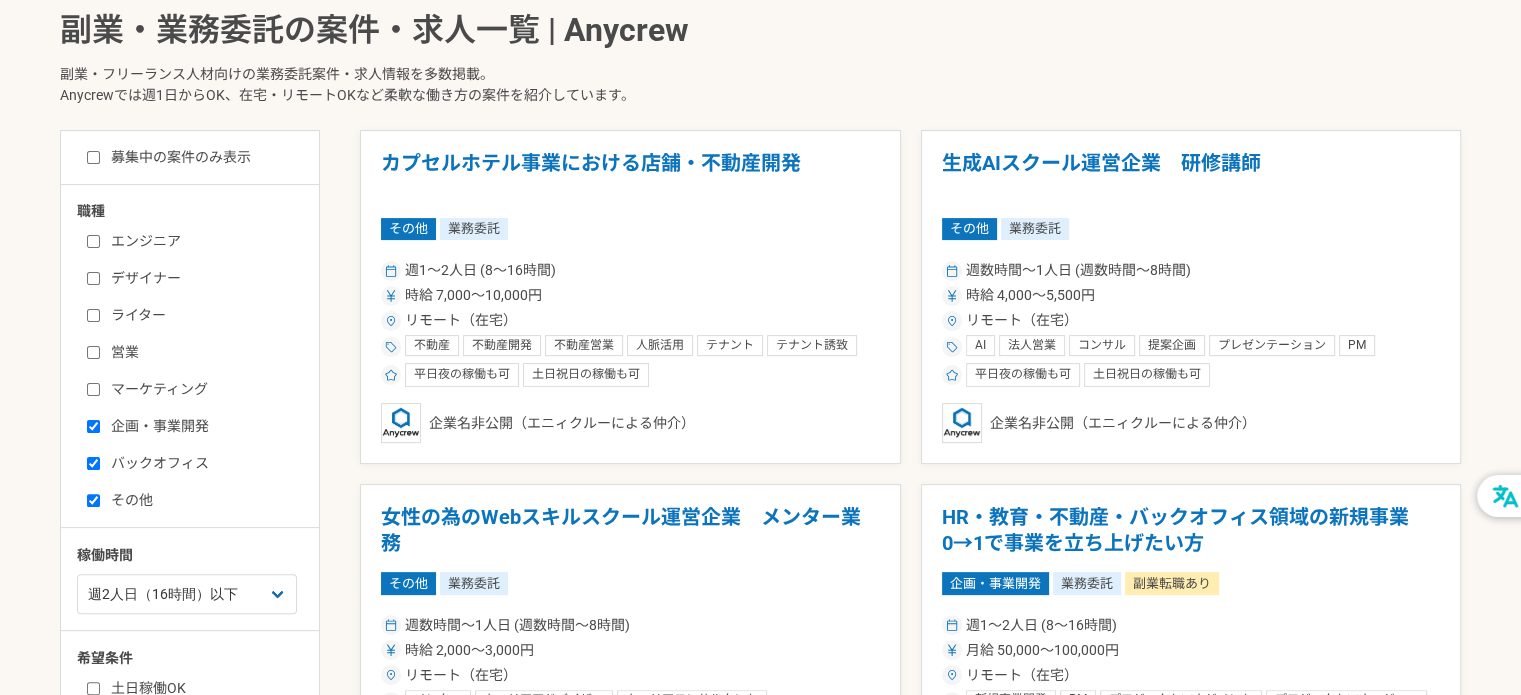 checkbox on "true" 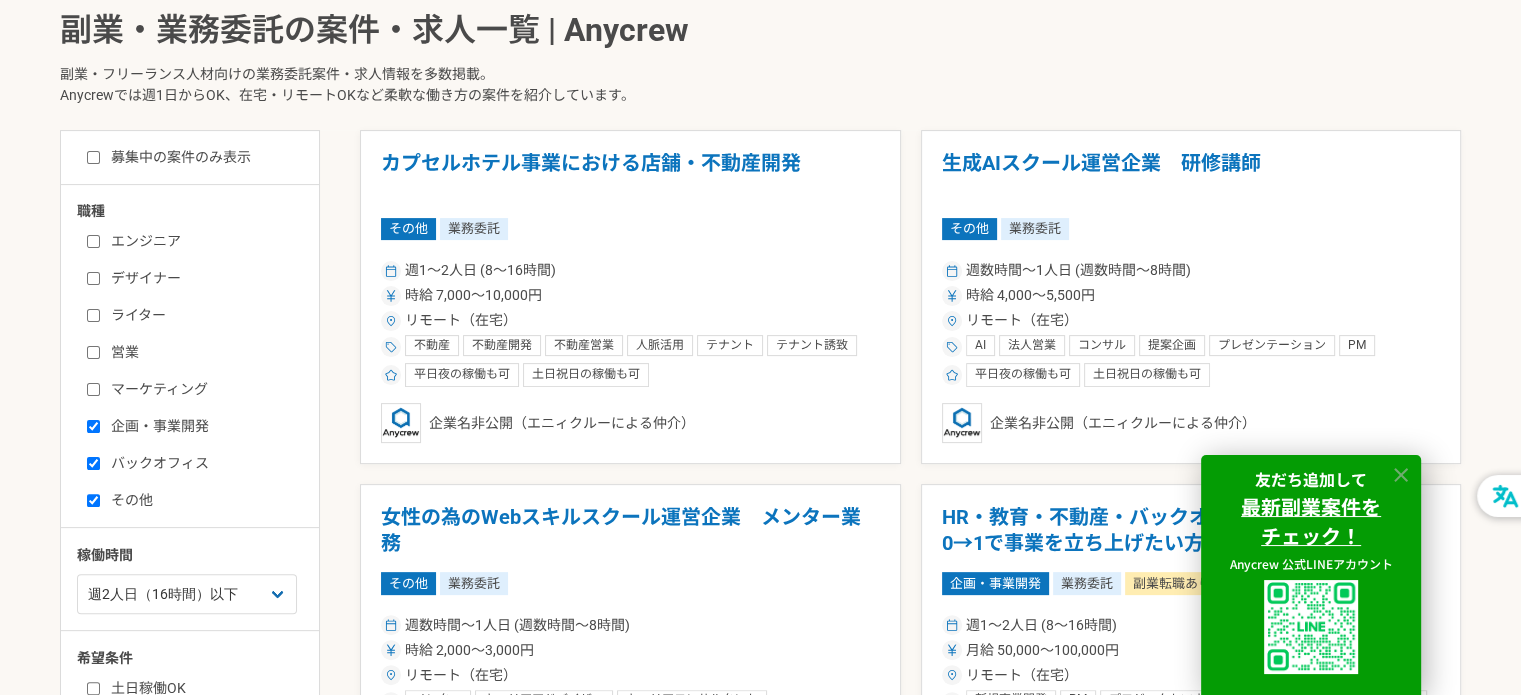 click 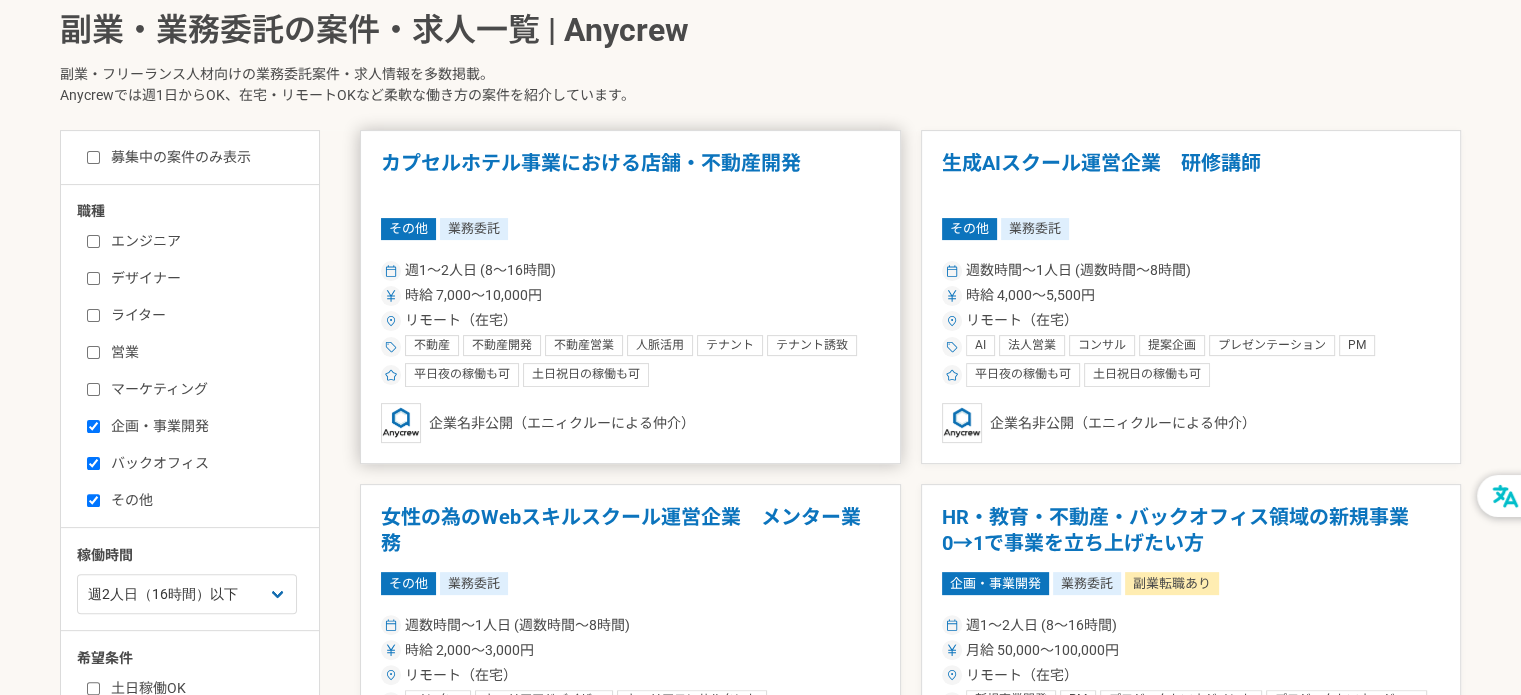 click on "週1〜2人日 (8〜16時間)" at bounding box center [630, 270] 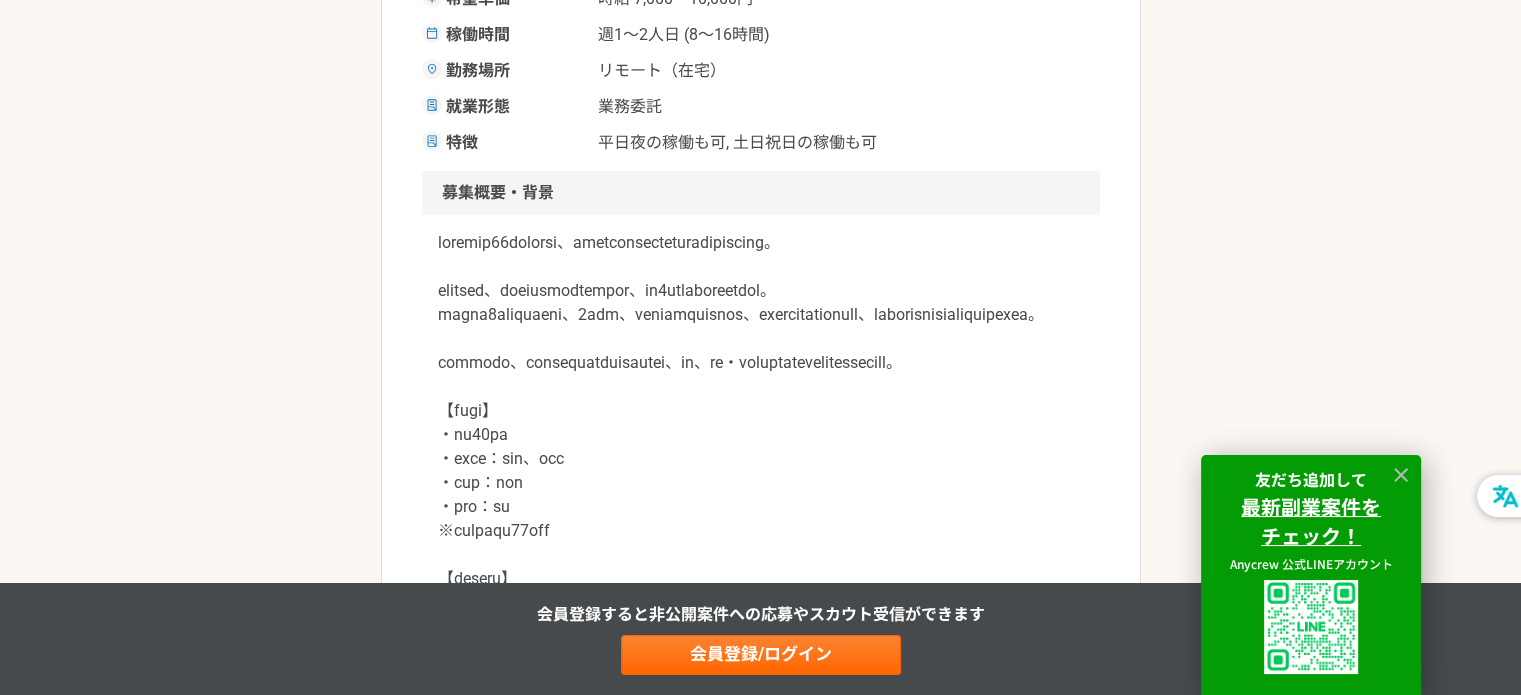 scroll, scrollTop: 466, scrollLeft: 0, axis: vertical 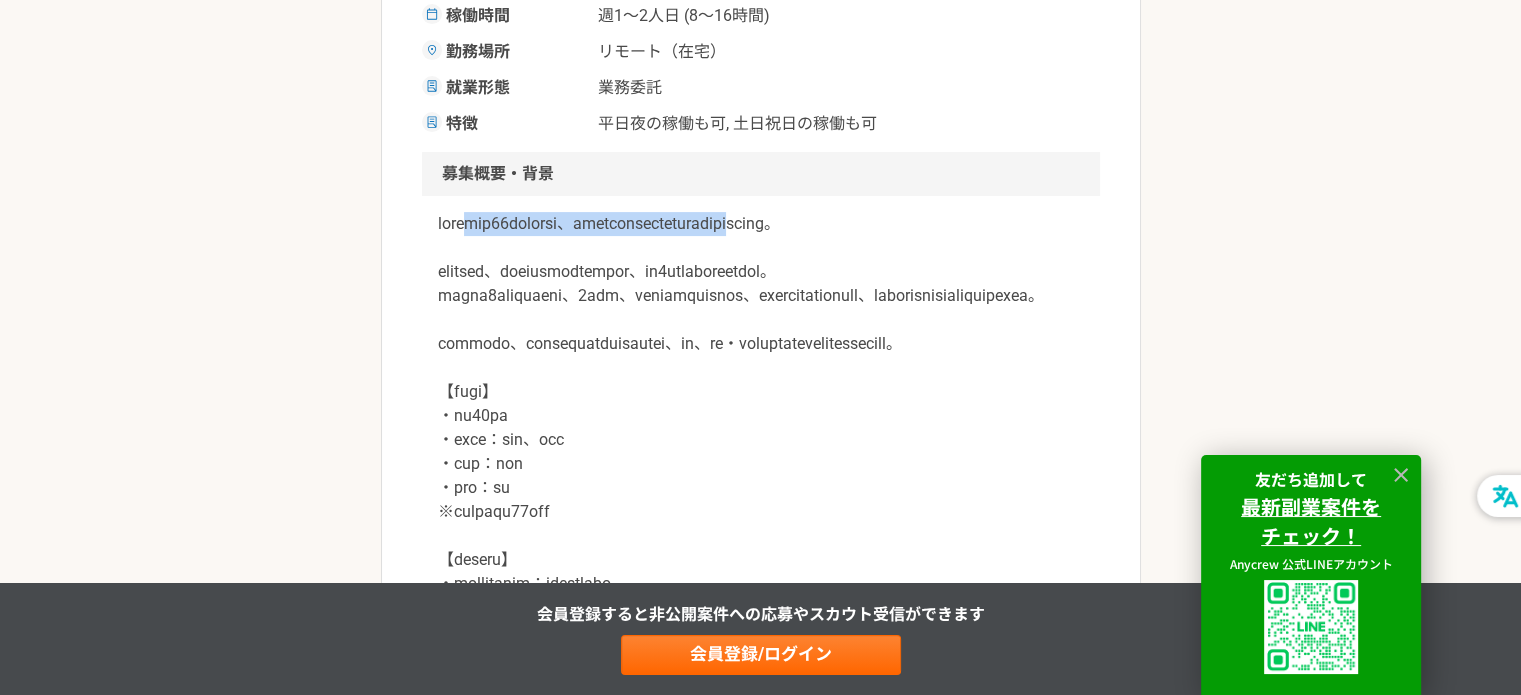 drag, startPoint x: 506, startPoint y: 226, endPoint x: 1022, endPoint y: 226, distance: 516 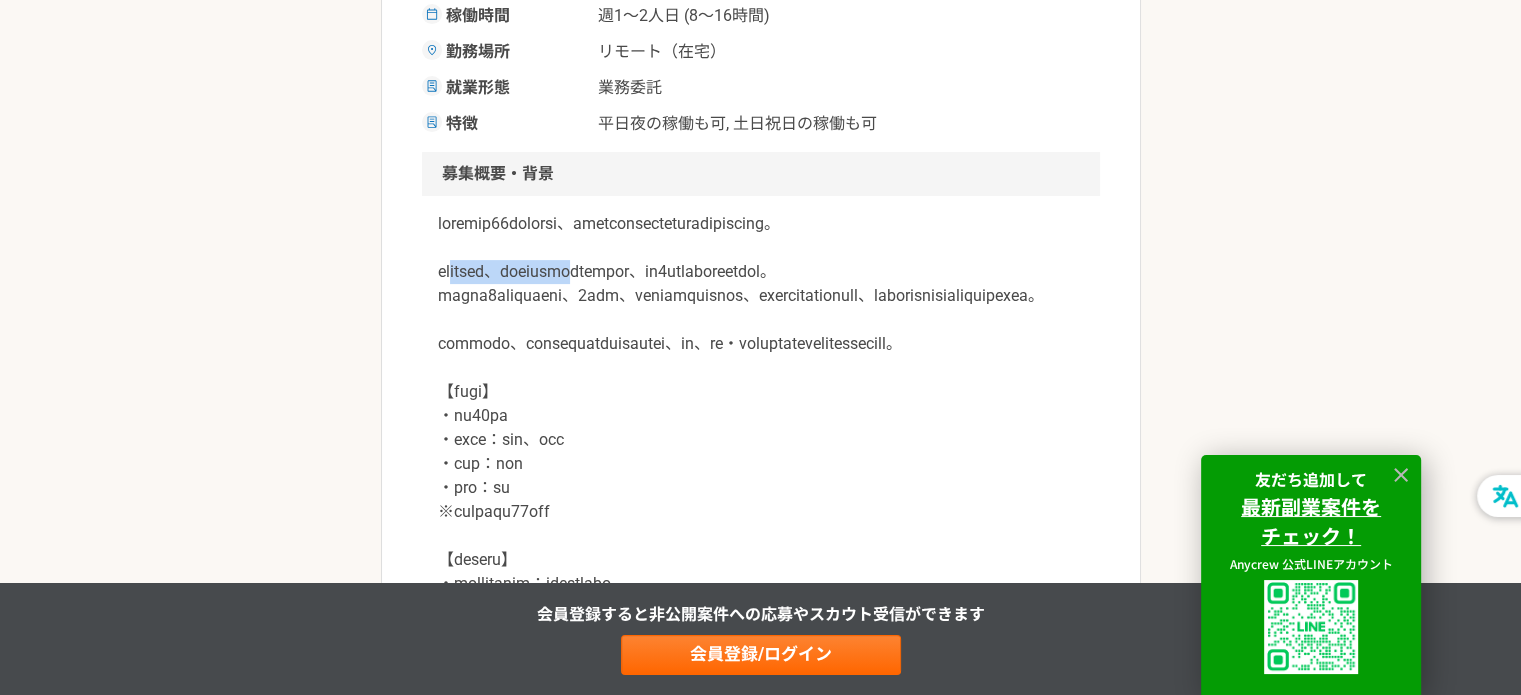 drag, startPoint x: 464, startPoint y: 293, endPoint x: 688, endPoint y: 289, distance: 224.0357 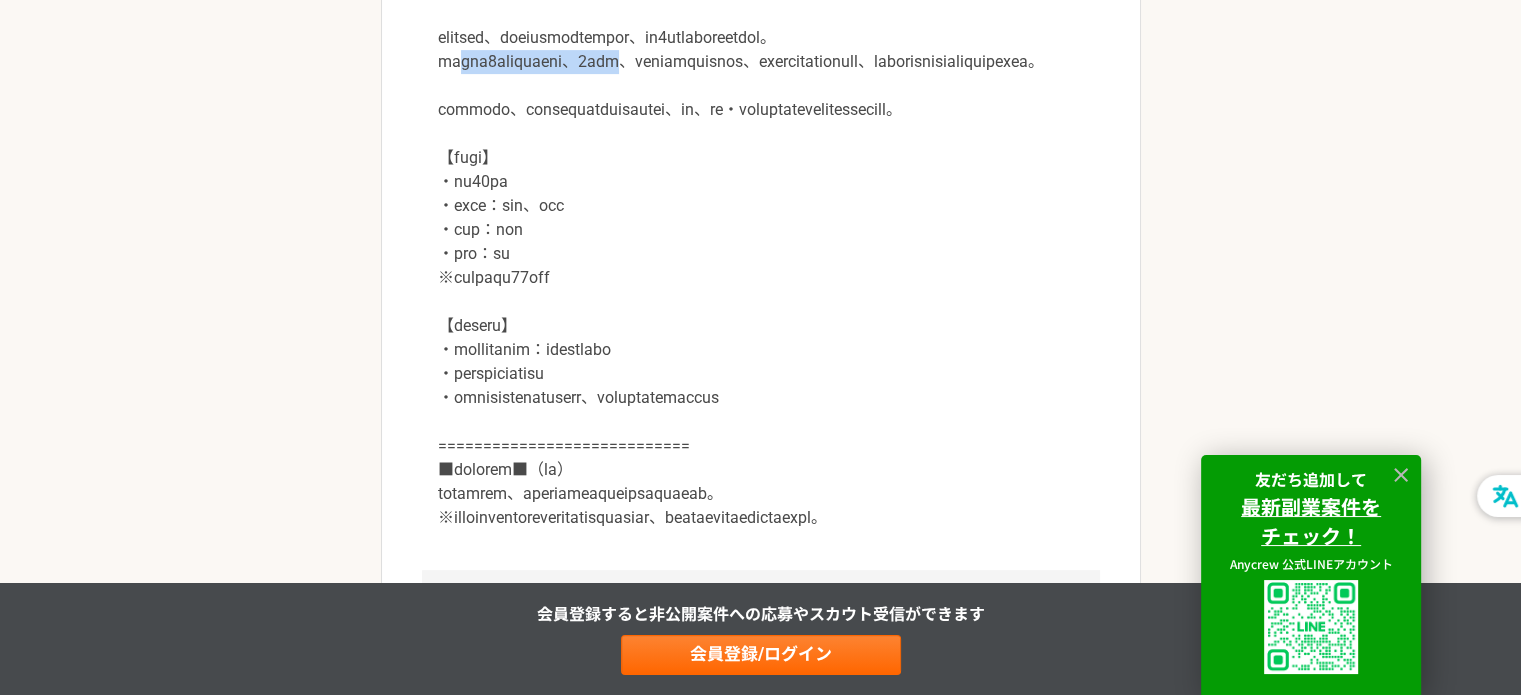 drag, startPoint x: 468, startPoint y: 113, endPoint x: 737, endPoint y: 114, distance: 269.00186 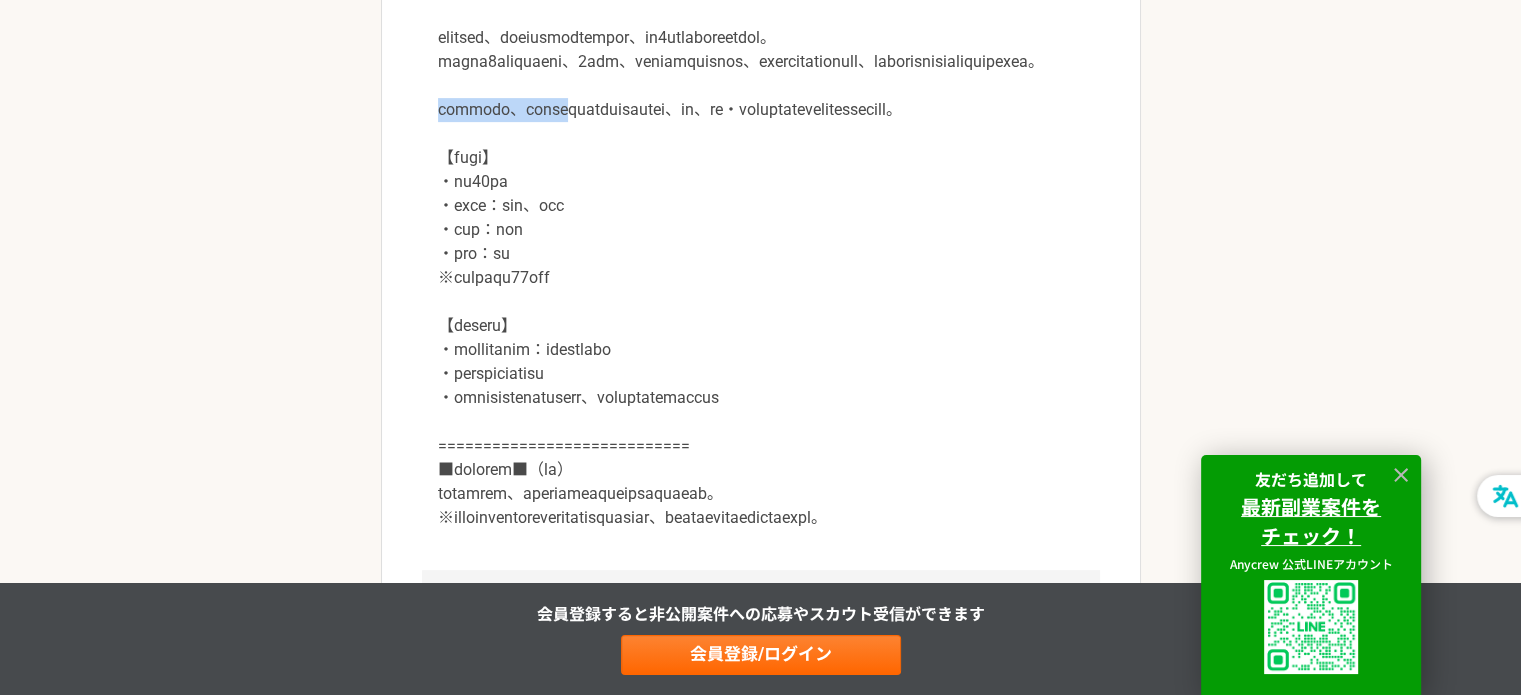 drag, startPoint x: 433, startPoint y: 175, endPoint x: 650, endPoint y: 183, distance: 217.14742 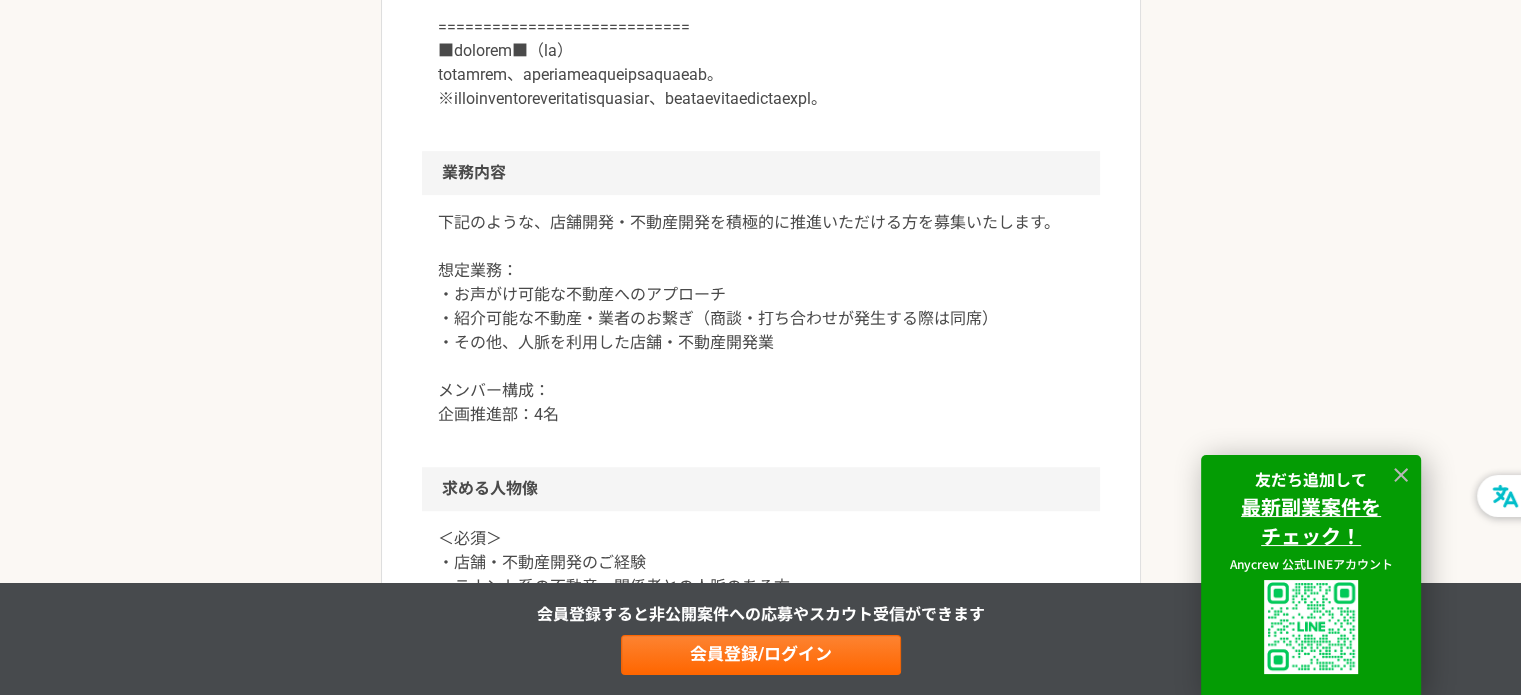 scroll, scrollTop: 1166, scrollLeft: 0, axis: vertical 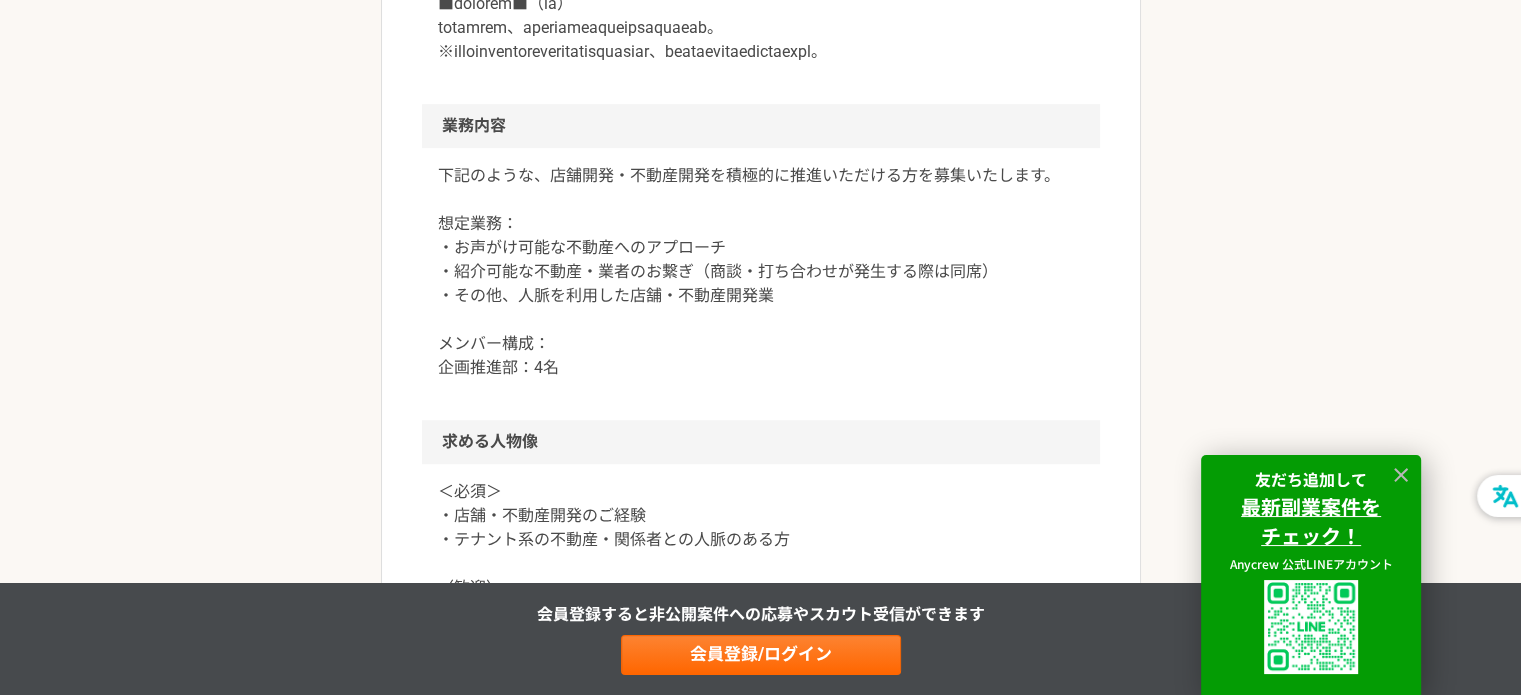 select on "2" 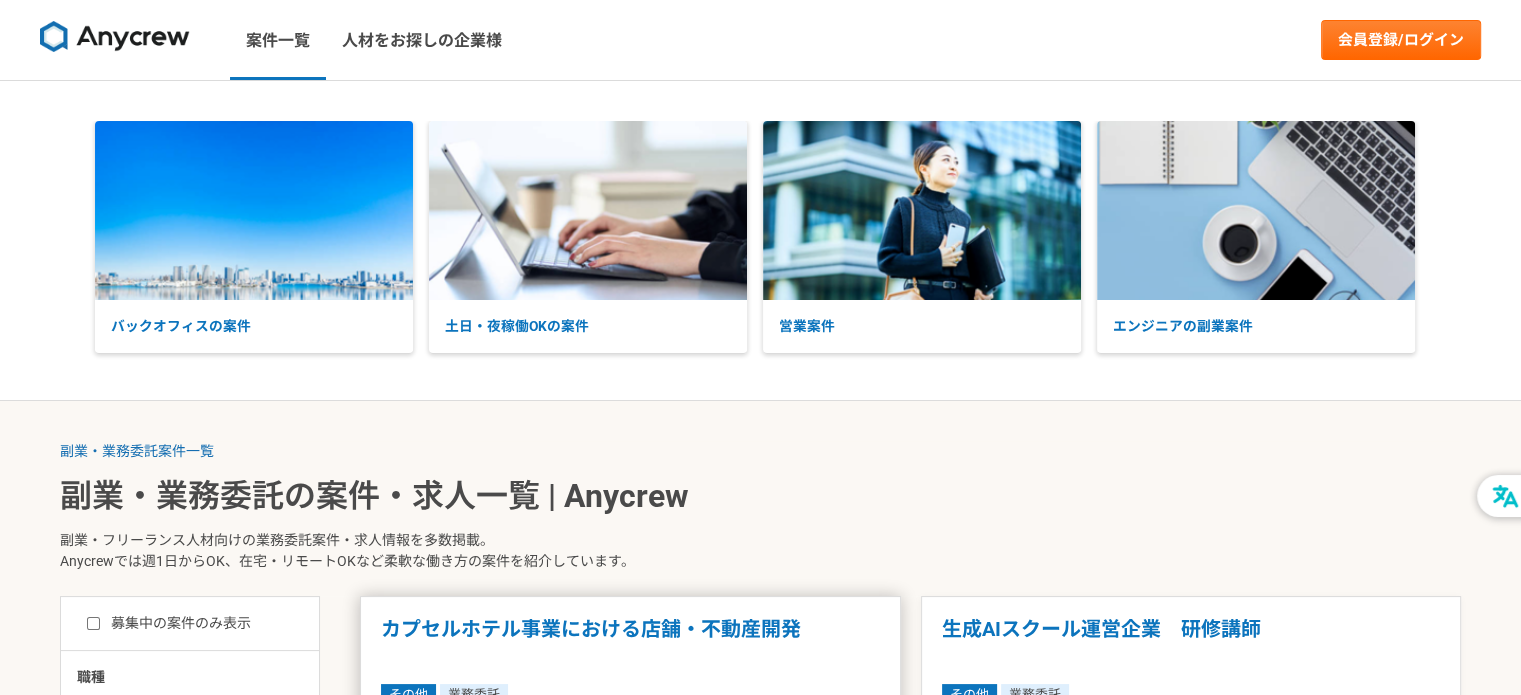 scroll, scrollTop: 466, scrollLeft: 0, axis: vertical 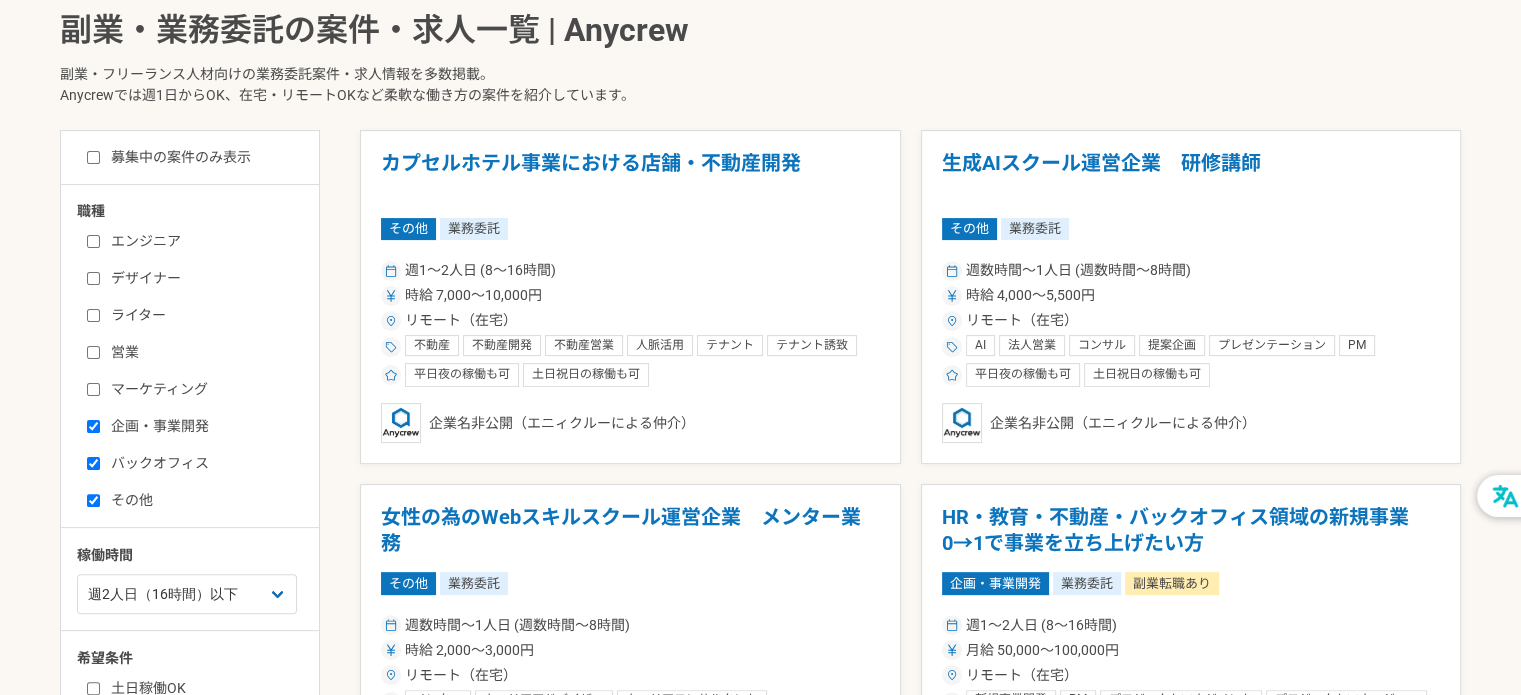 click on "カプセルホテル事業における店舗・不動産開発 その他 業務委託 週1〜2人日 (8〜16時間) 時給 7,000〜10,000円 リモート（在宅） 不動産 不動産開発 不動産営業 人脈活用 テナント テナント誘致 カプセルホテル 平日夜の稼働も可 土日祝日の稼働も可 企業名非公開（エニィクルーによる仲介） 生成AIスクール運営企業　研修講師 その他 業務委託 週数時間〜1人日 (週数時間〜8時間) 時給 4,000〜5,500円 リモート（在宅） AI 法人営業 コンサル 提案企画 プレゼンテーション PM 研修講師 社内DX推進 生成AI 顧客対応 折衝力 対人折衝能力 折衝 平日夜の稼働も可 土日祝日の稼働も可 企業名非公開（エニィクルーによる仲介） 女性の為のWebスキルスクール運営企業　メンター業務 その他 業務委託 週数時間〜1人日 (週数時間〜8時間) 時給 2,000〜3,000円 リモート（在宅） 人材" at bounding box center (910, 1893) 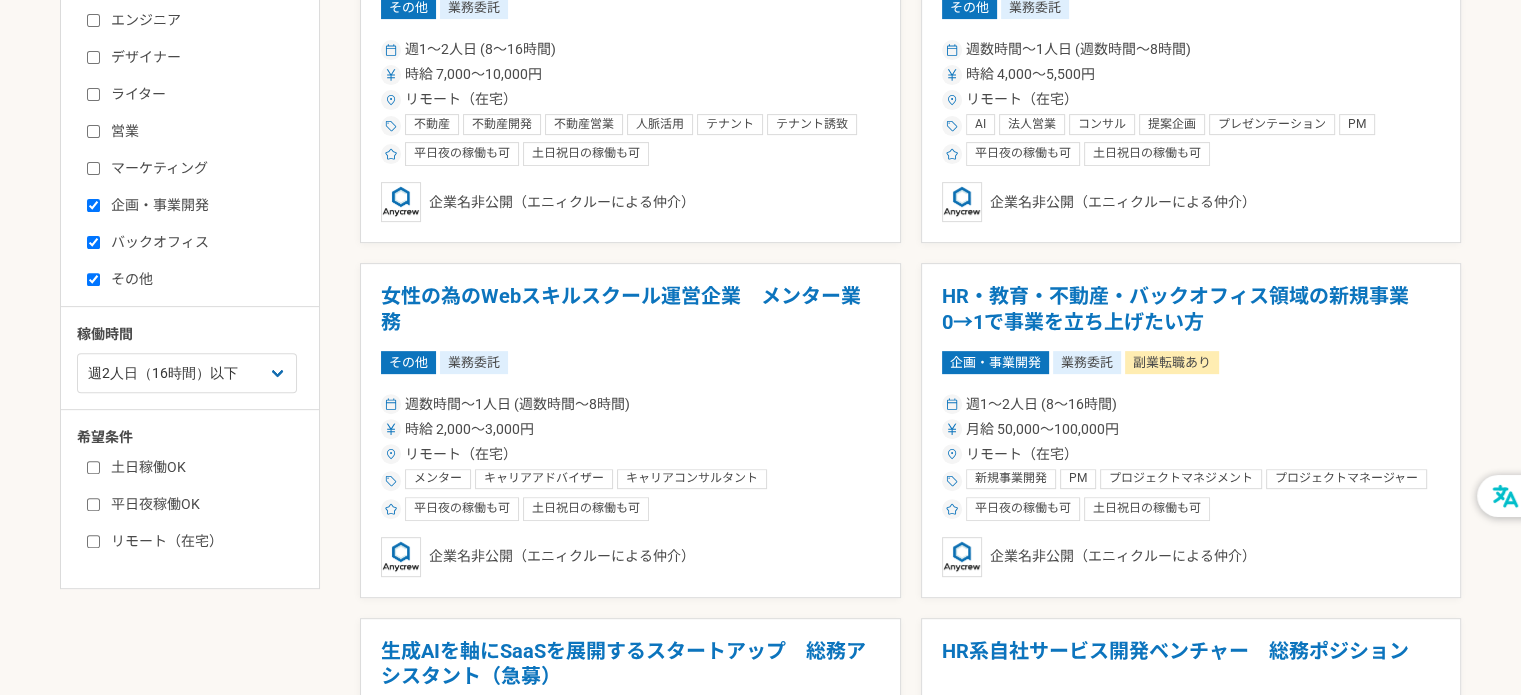 scroll, scrollTop: 700, scrollLeft: 0, axis: vertical 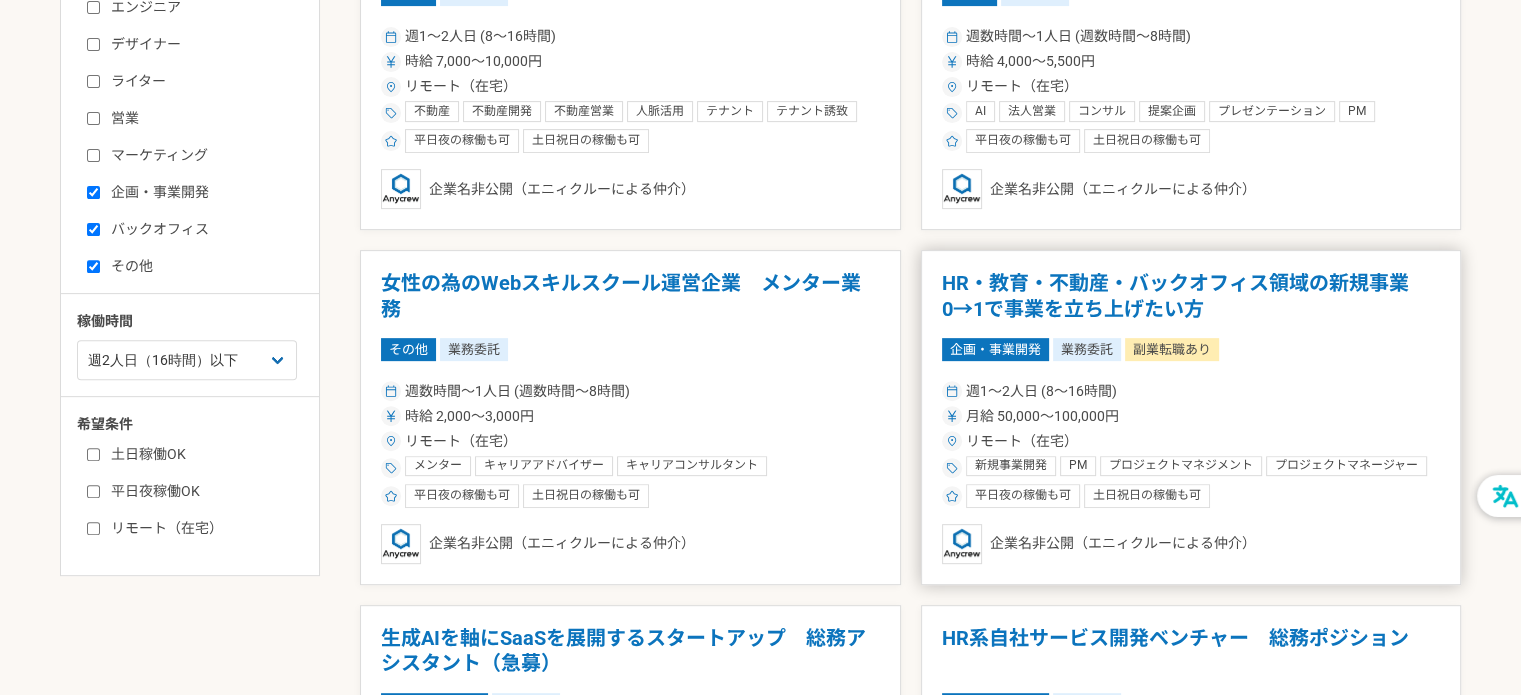 click on "HR・教育・不動産・バックオフィス領域の新規事業　0→1で事業を立ち上げたい方" at bounding box center (1191, 296) 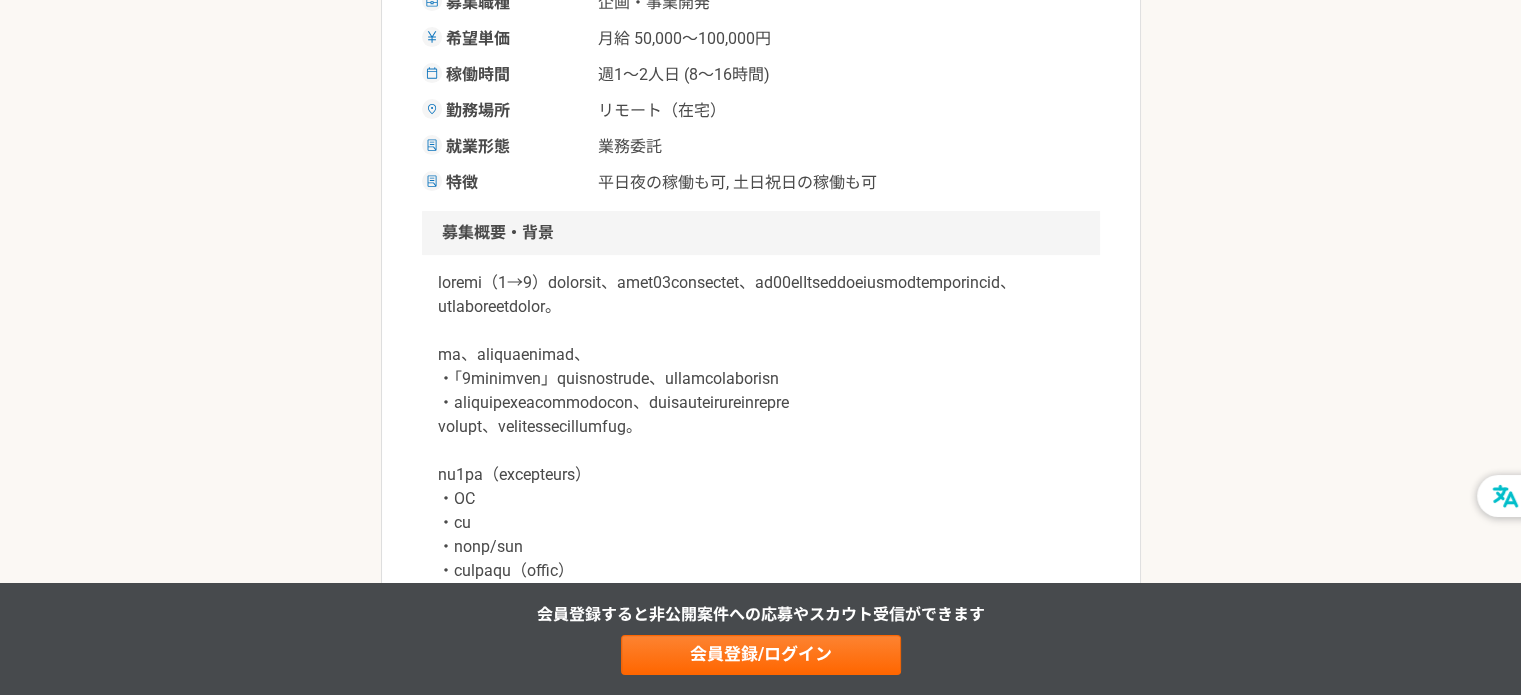 scroll, scrollTop: 466, scrollLeft: 0, axis: vertical 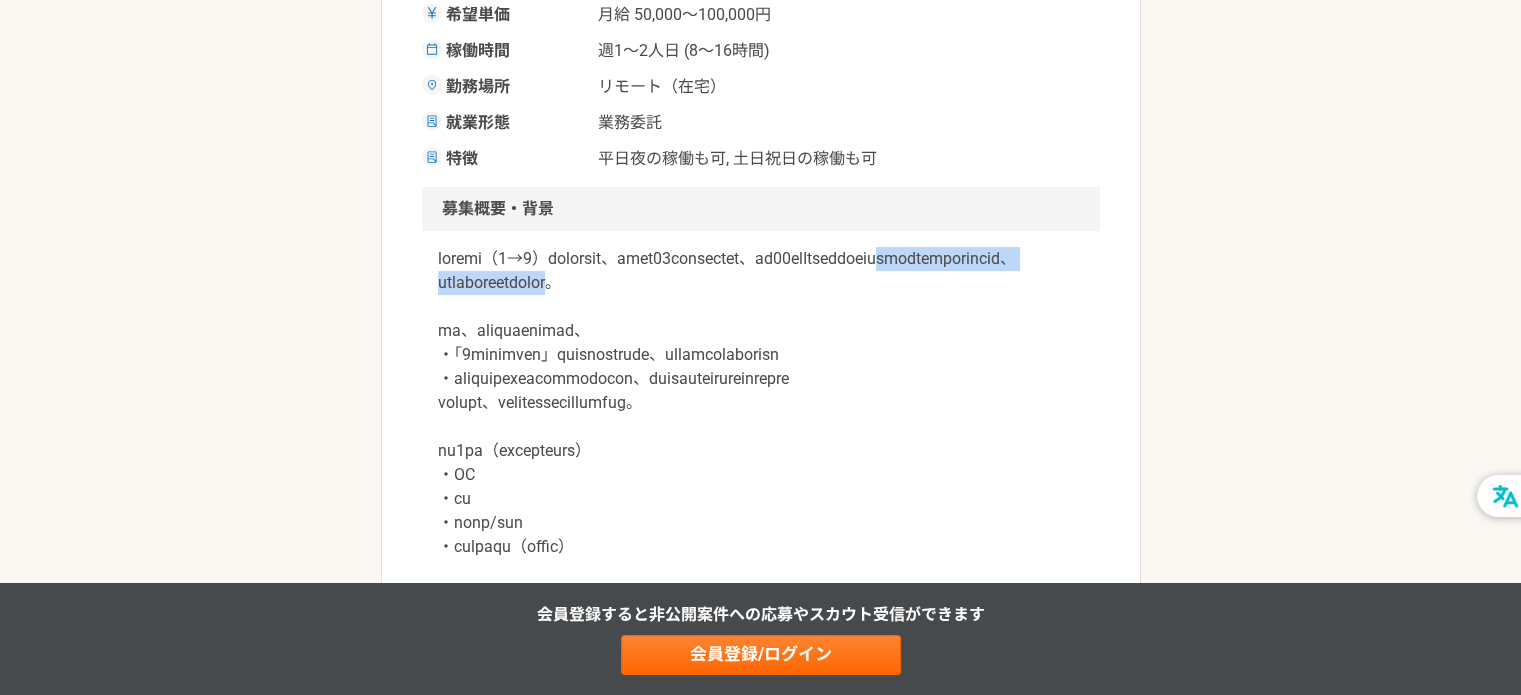 drag, startPoint x: 564, startPoint y: 283, endPoint x: 1052, endPoint y: 293, distance: 488.10245 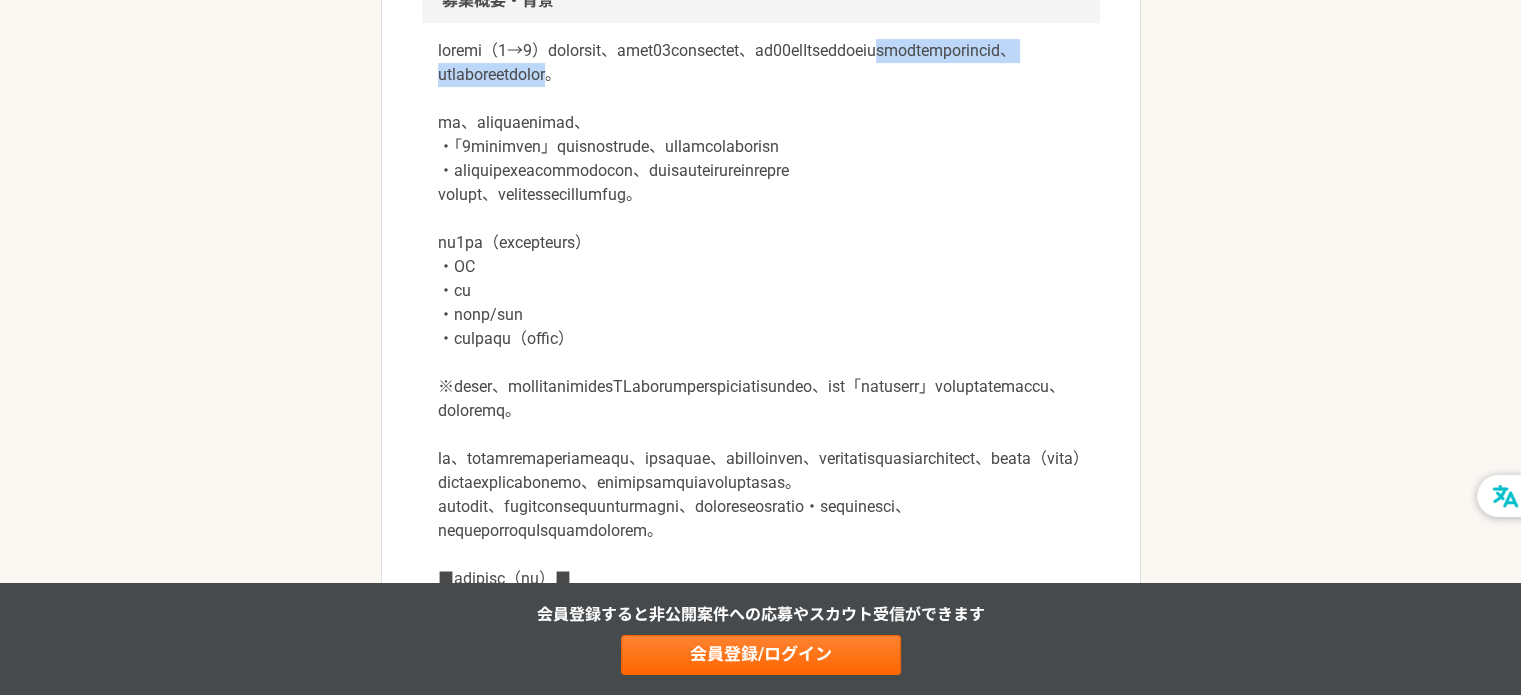 scroll, scrollTop: 700, scrollLeft: 0, axis: vertical 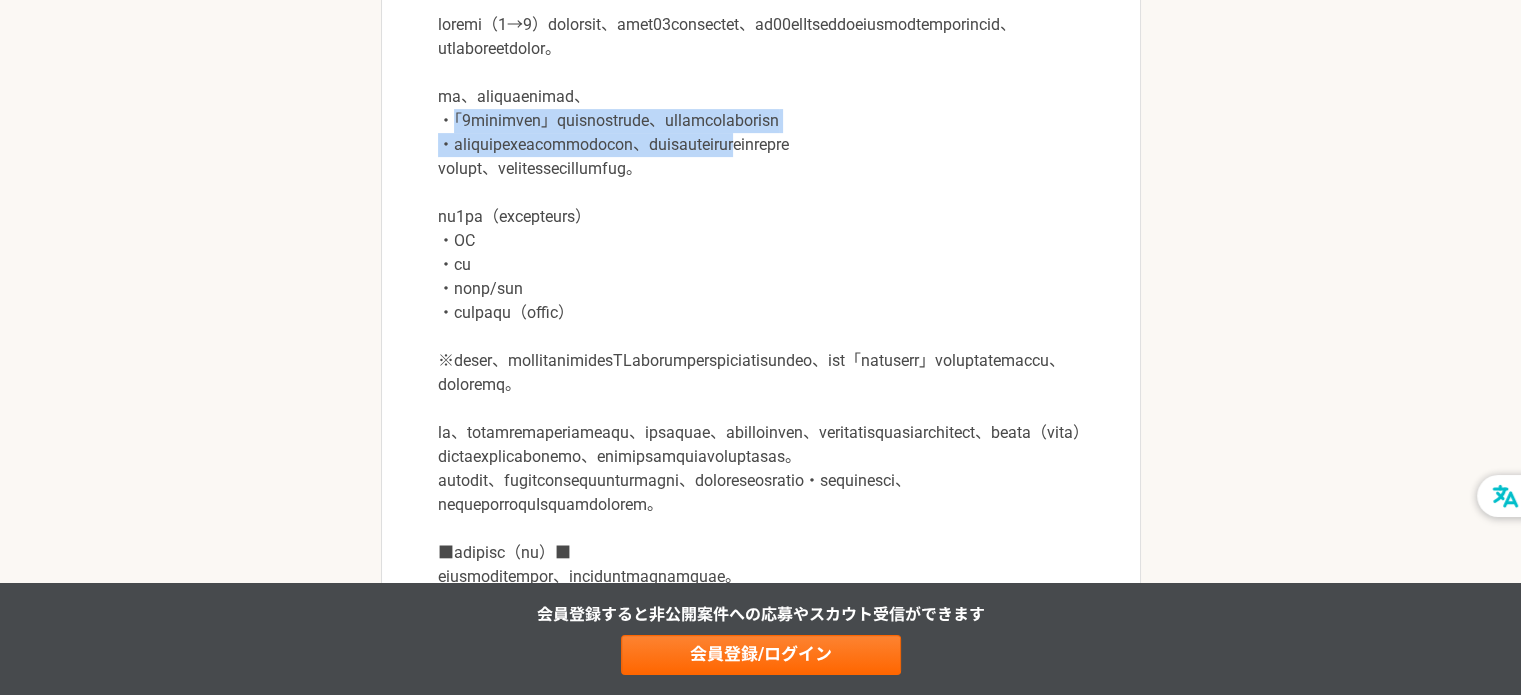 drag, startPoint x: 453, startPoint y: 119, endPoint x: 992, endPoint y: 151, distance: 539.9491 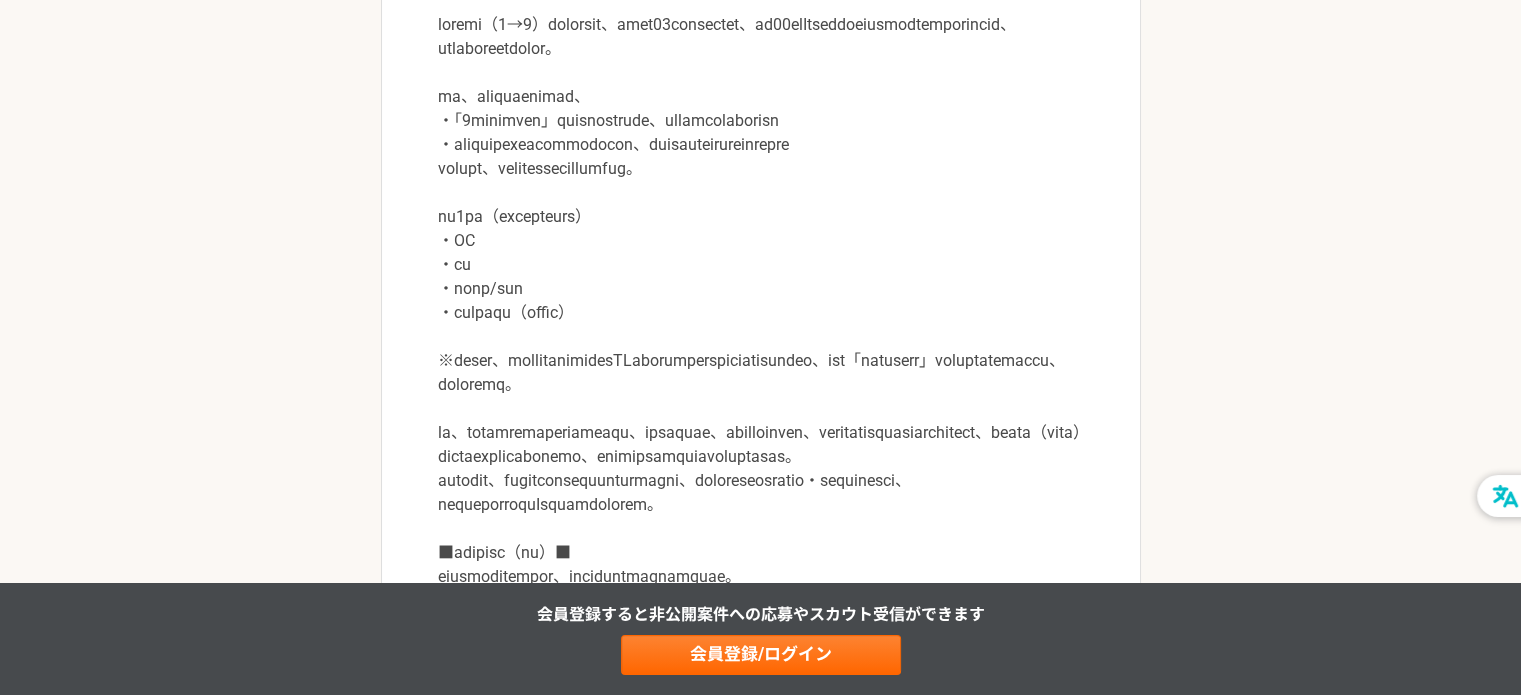 click at bounding box center (761, 445) 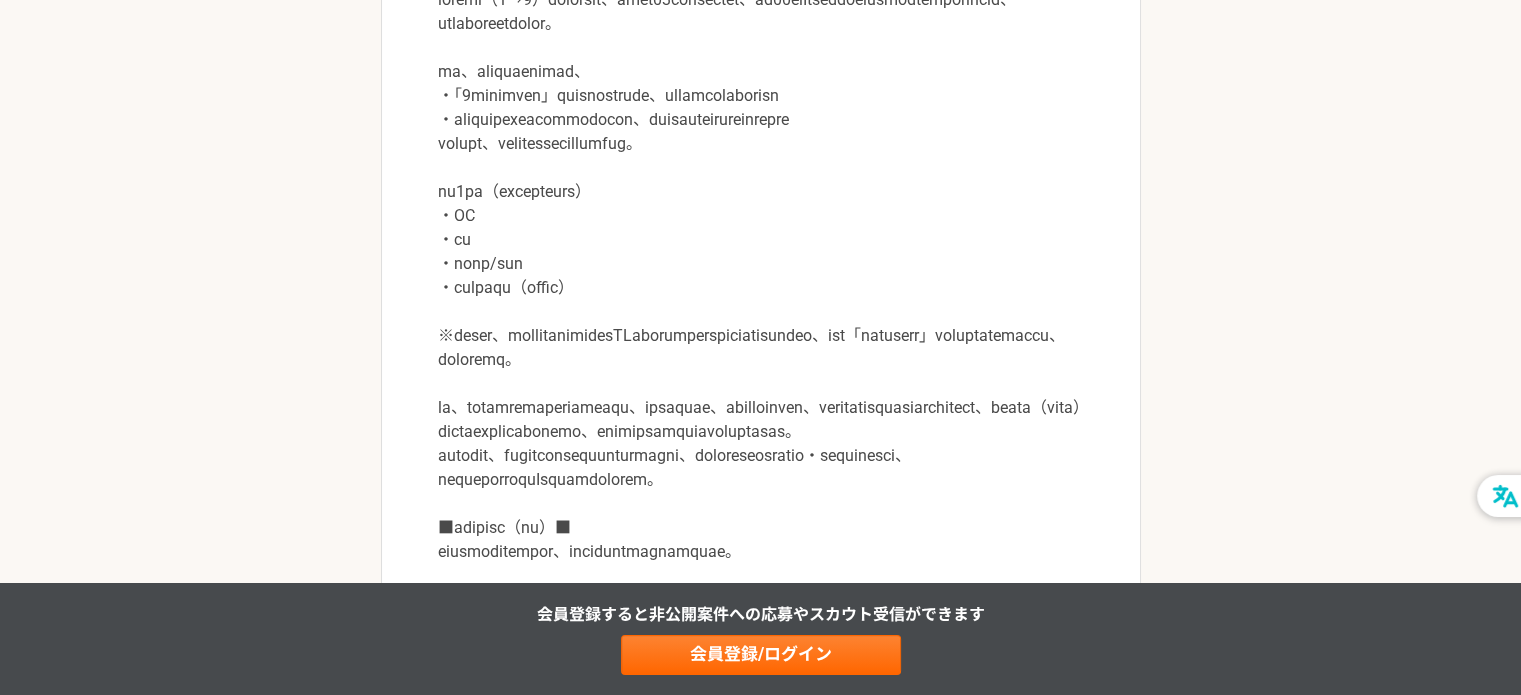 scroll, scrollTop: 700, scrollLeft: 0, axis: vertical 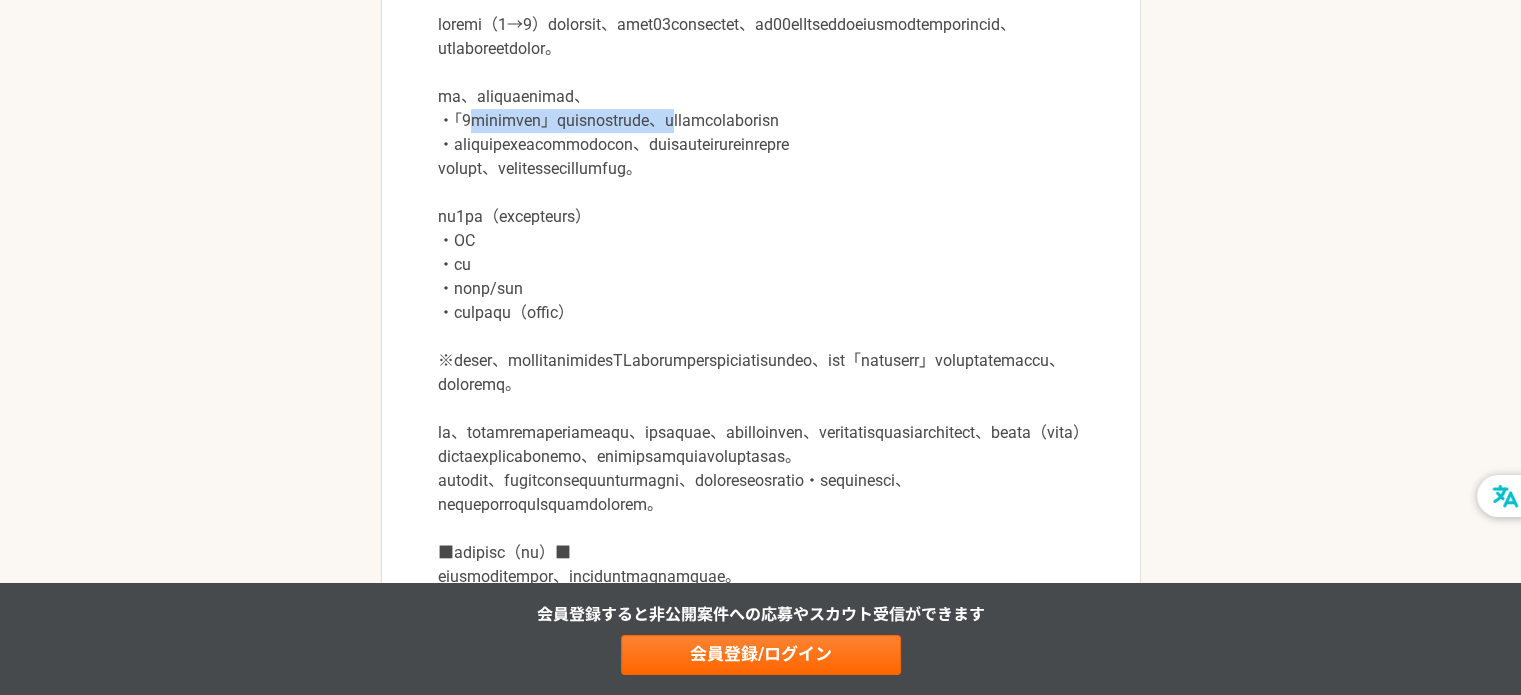 drag, startPoint x: 468, startPoint y: 117, endPoint x: 837, endPoint y: 125, distance: 369.0867 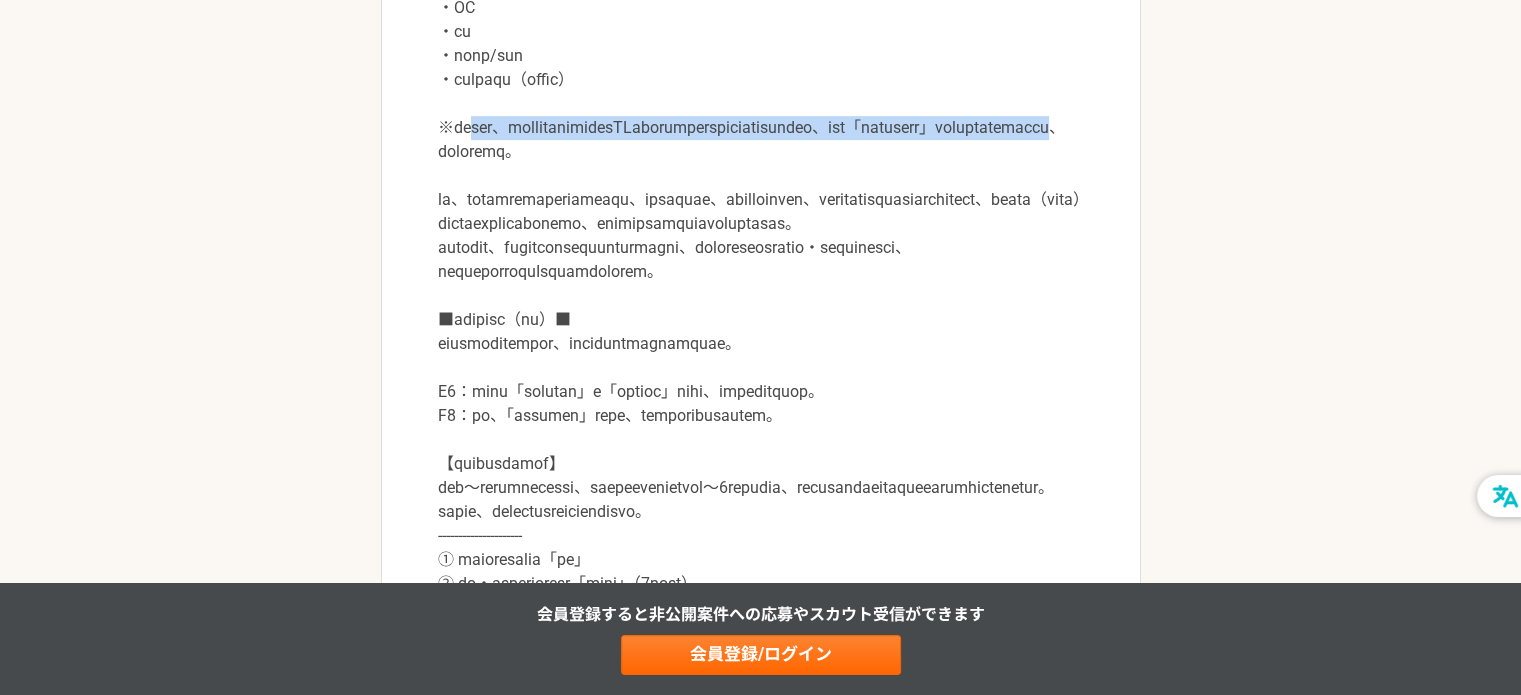 drag, startPoint x: 490, startPoint y: 150, endPoint x: 967, endPoint y: 173, distance: 477.5542 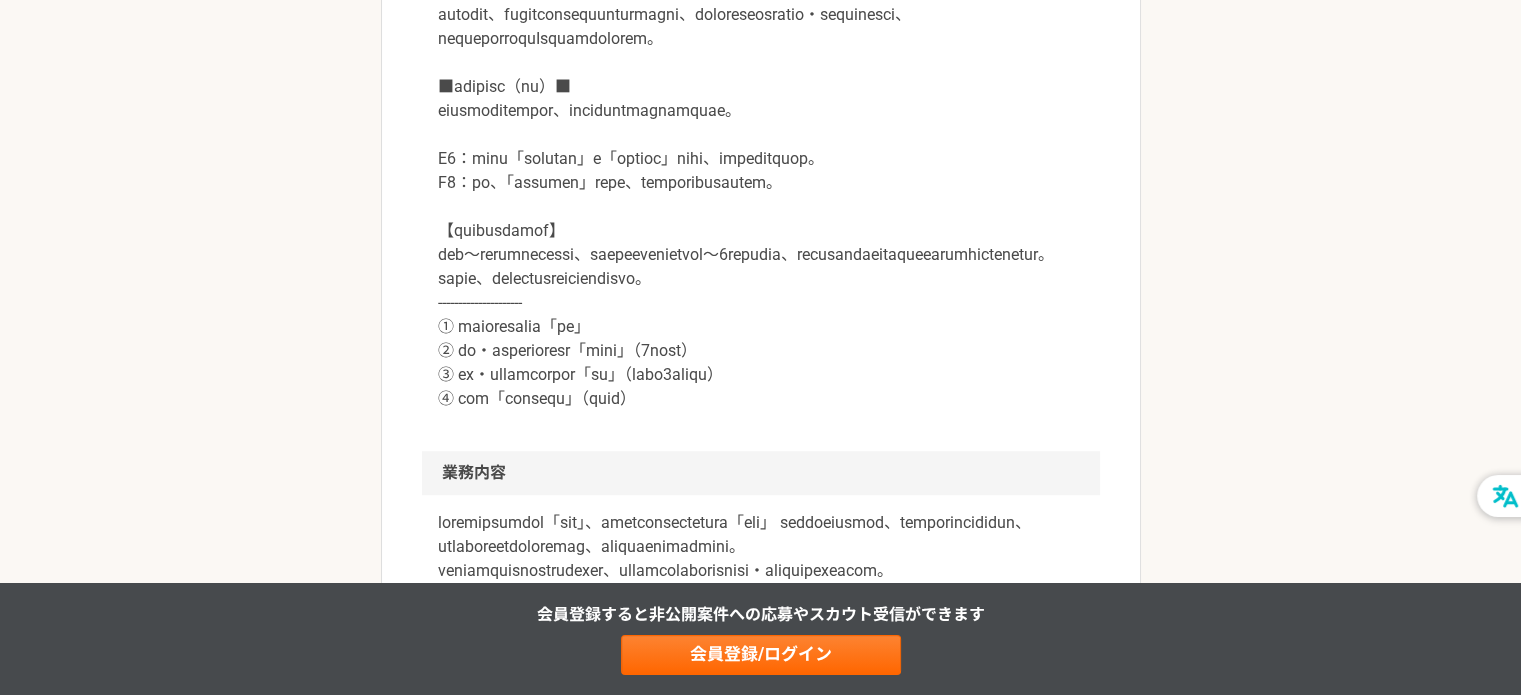 scroll, scrollTop: 1156, scrollLeft: 0, axis: vertical 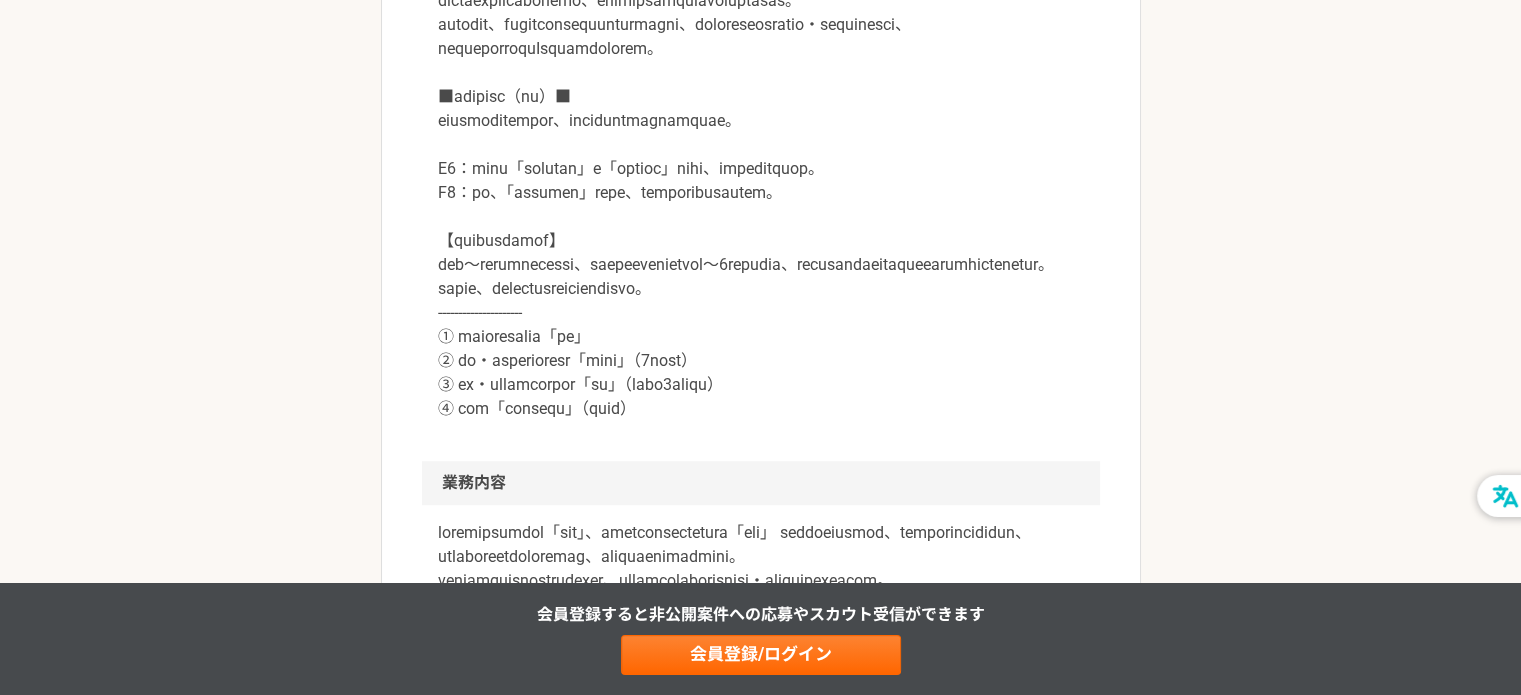 drag, startPoint x: 479, startPoint y: 13, endPoint x: 787, endPoint y: 32, distance: 308.58548 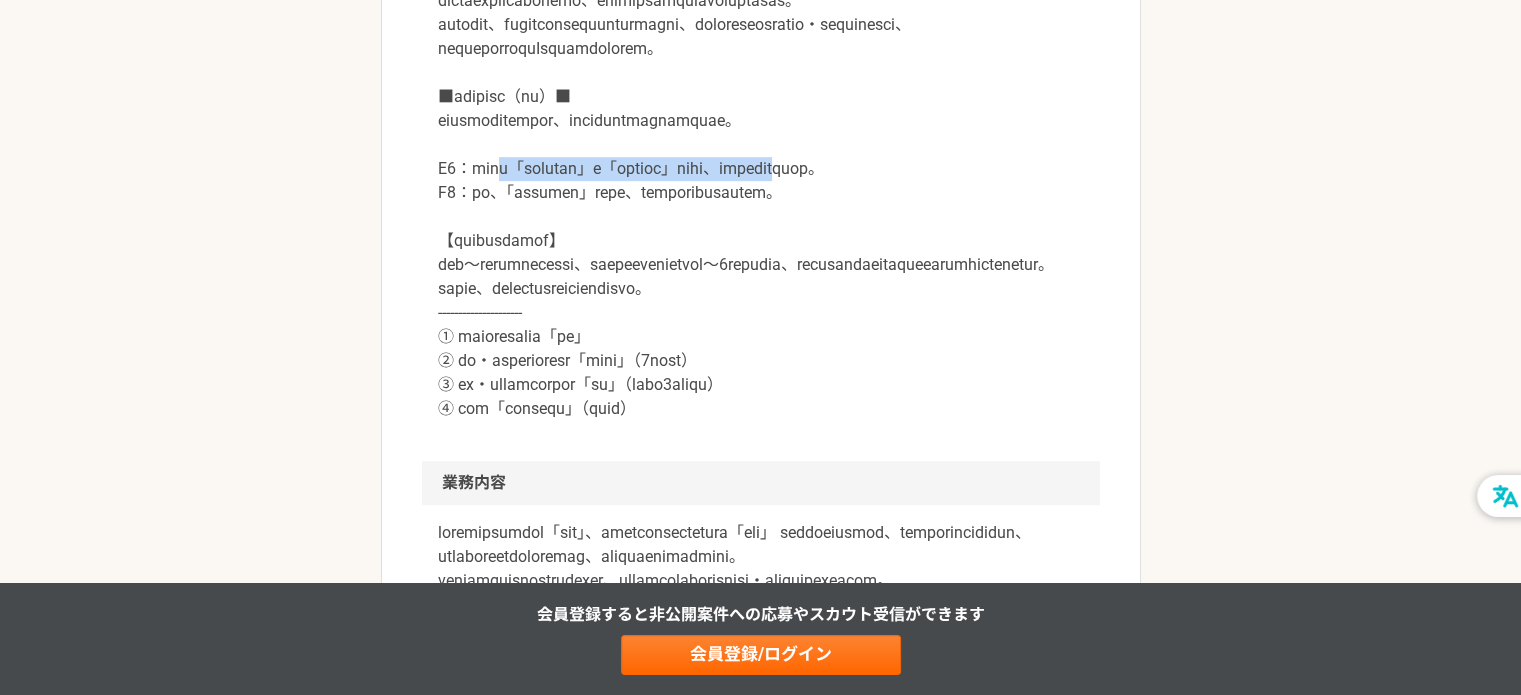 drag, startPoint x: 522, startPoint y: 287, endPoint x: 1022, endPoint y: 290, distance: 500.009 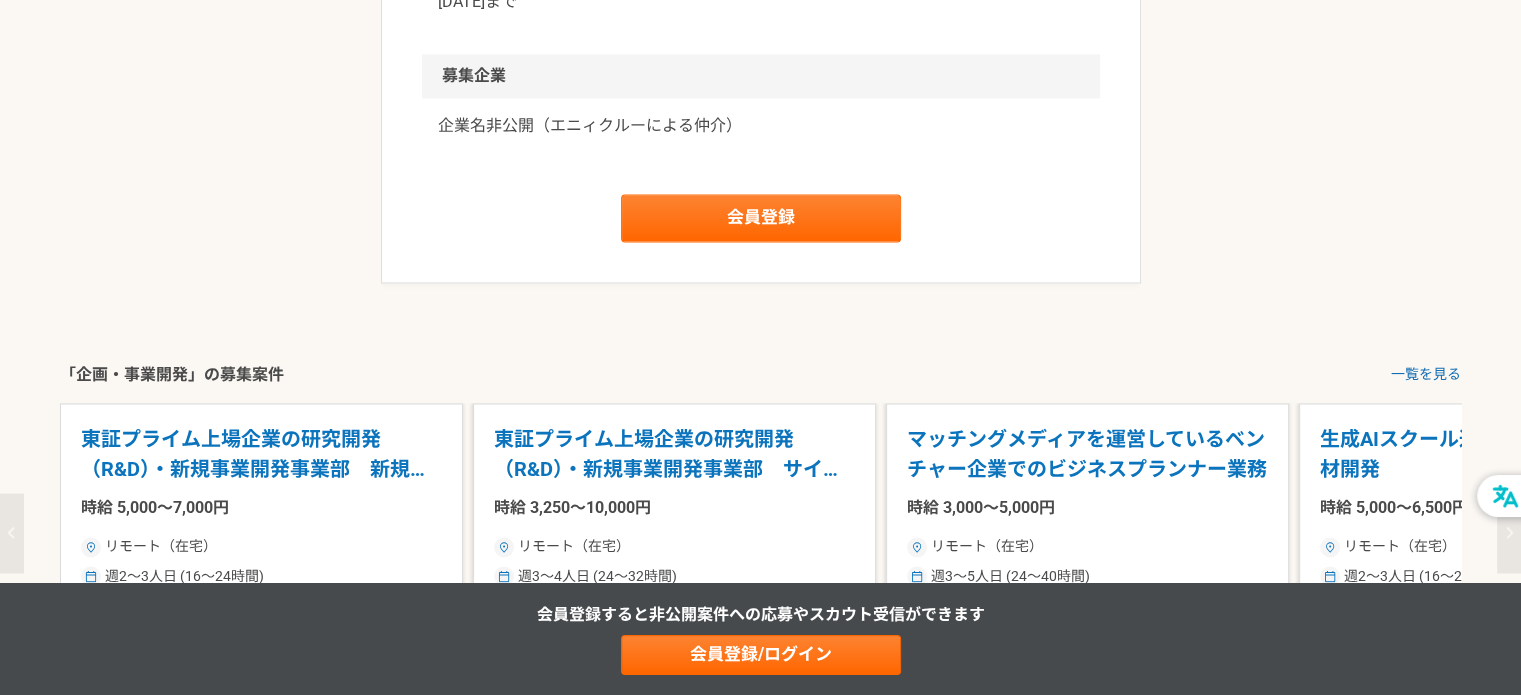 scroll, scrollTop: 3256, scrollLeft: 0, axis: vertical 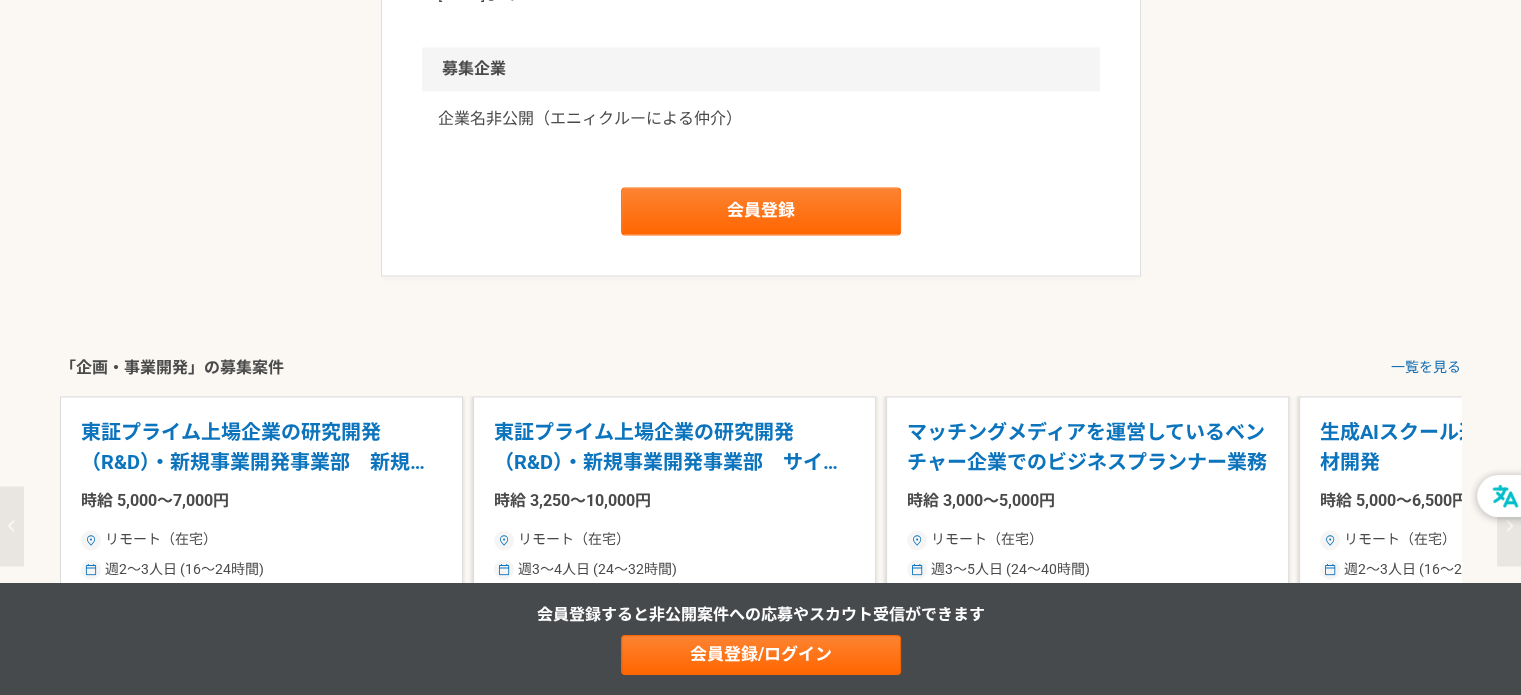 select on "2" 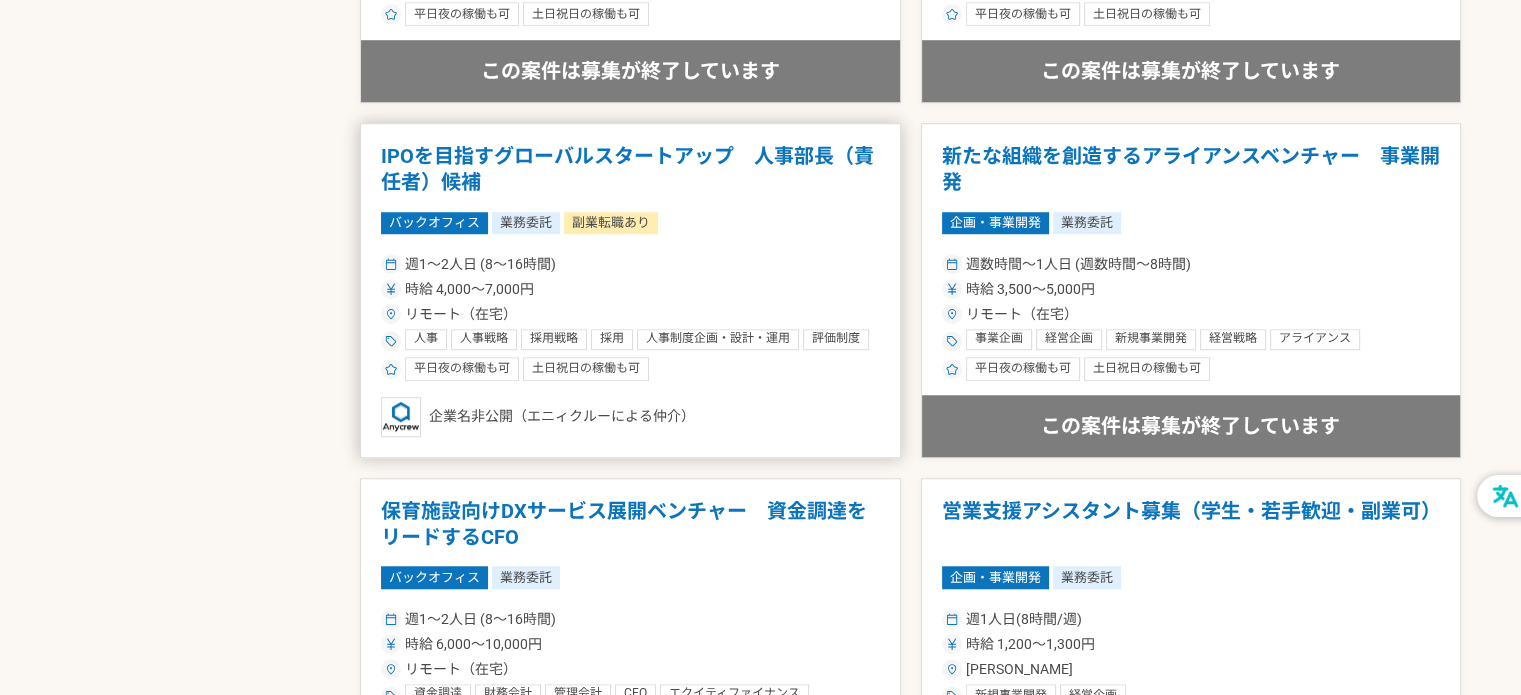 scroll, scrollTop: 1633, scrollLeft: 0, axis: vertical 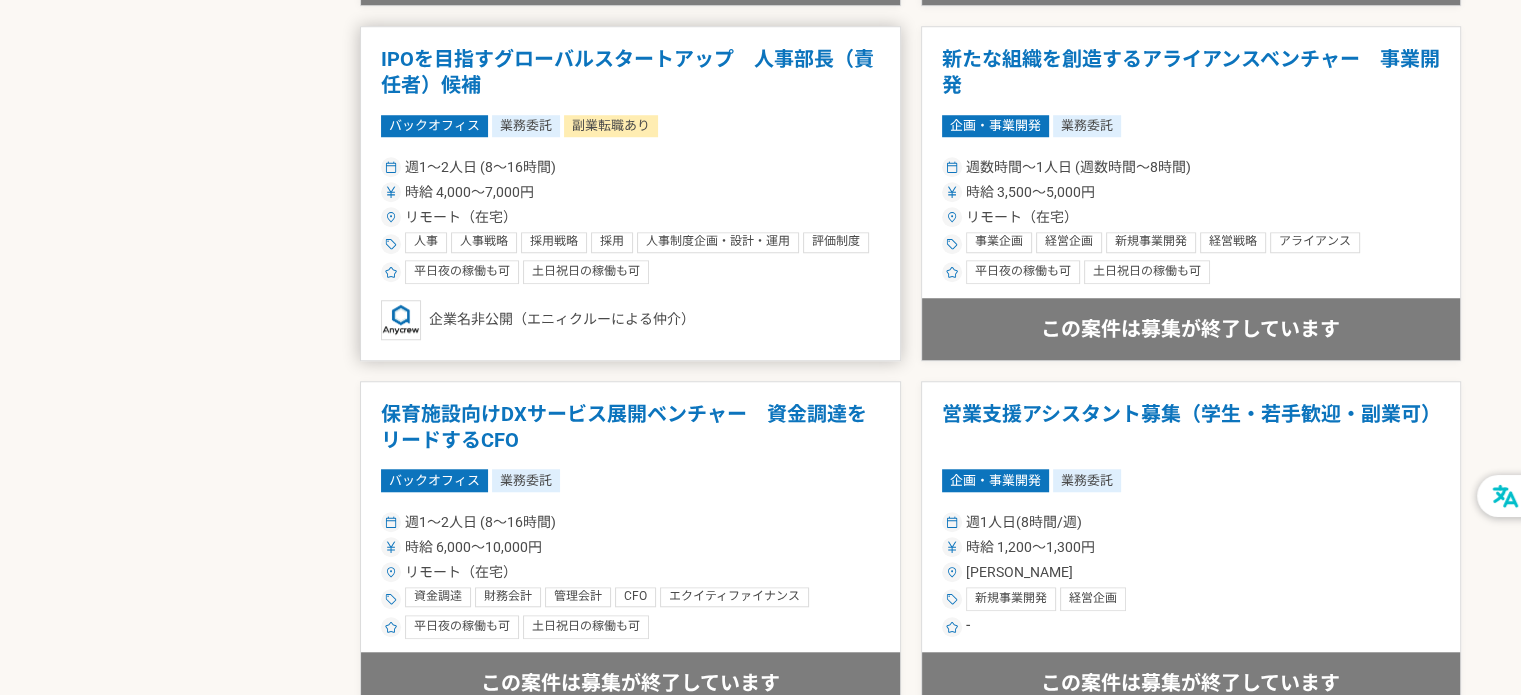 click on "IPOを目指すグローバルスタートアップ　人事部長（責任者）候補" at bounding box center [630, 72] 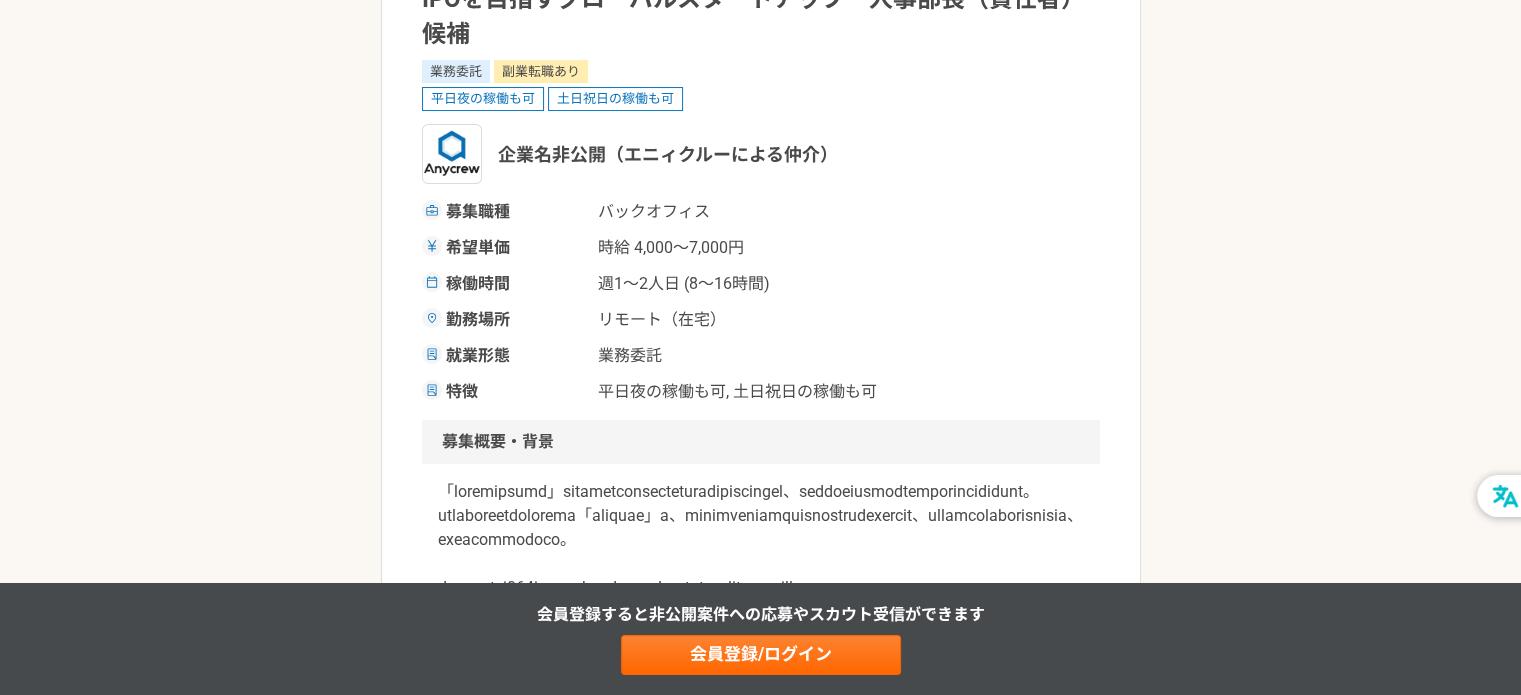 scroll, scrollTop: 466, scrollLeft: 0, axis: vertical 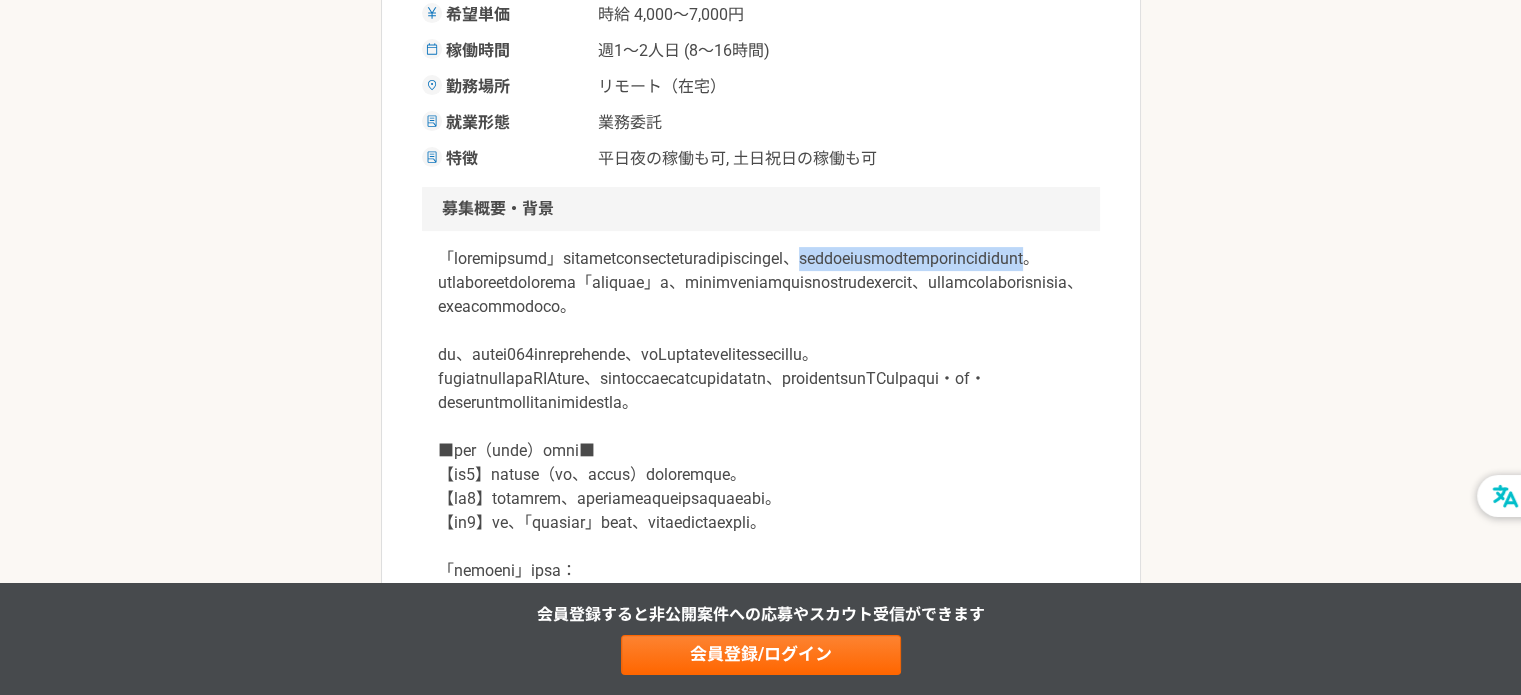 drag, startPoint x: 507, startPoint y: 285, endPoint x: 948, endPoint y: 291, distance: 441.0408 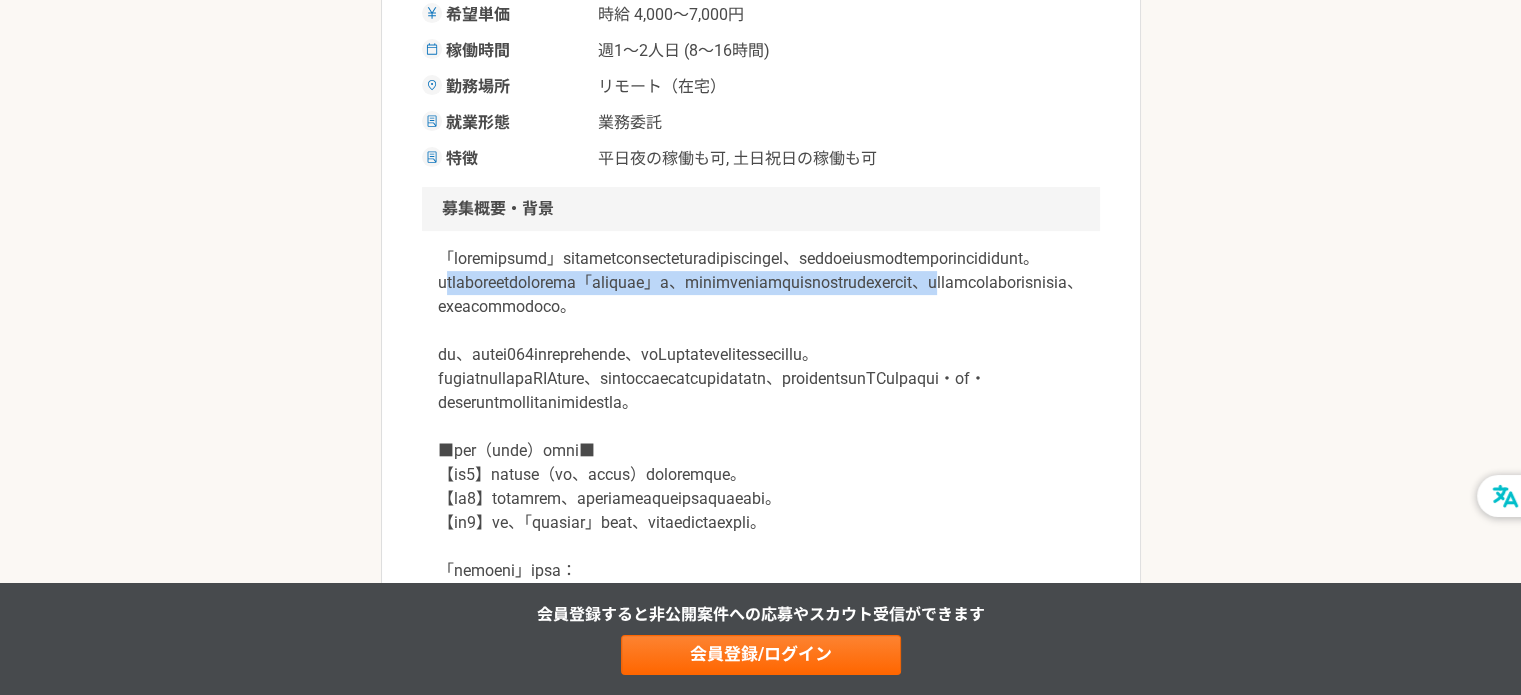 drag, startPoint x: 451, startPoint y: 307, endPoint x: 755, endPoint y: 327, distance: 304.6572 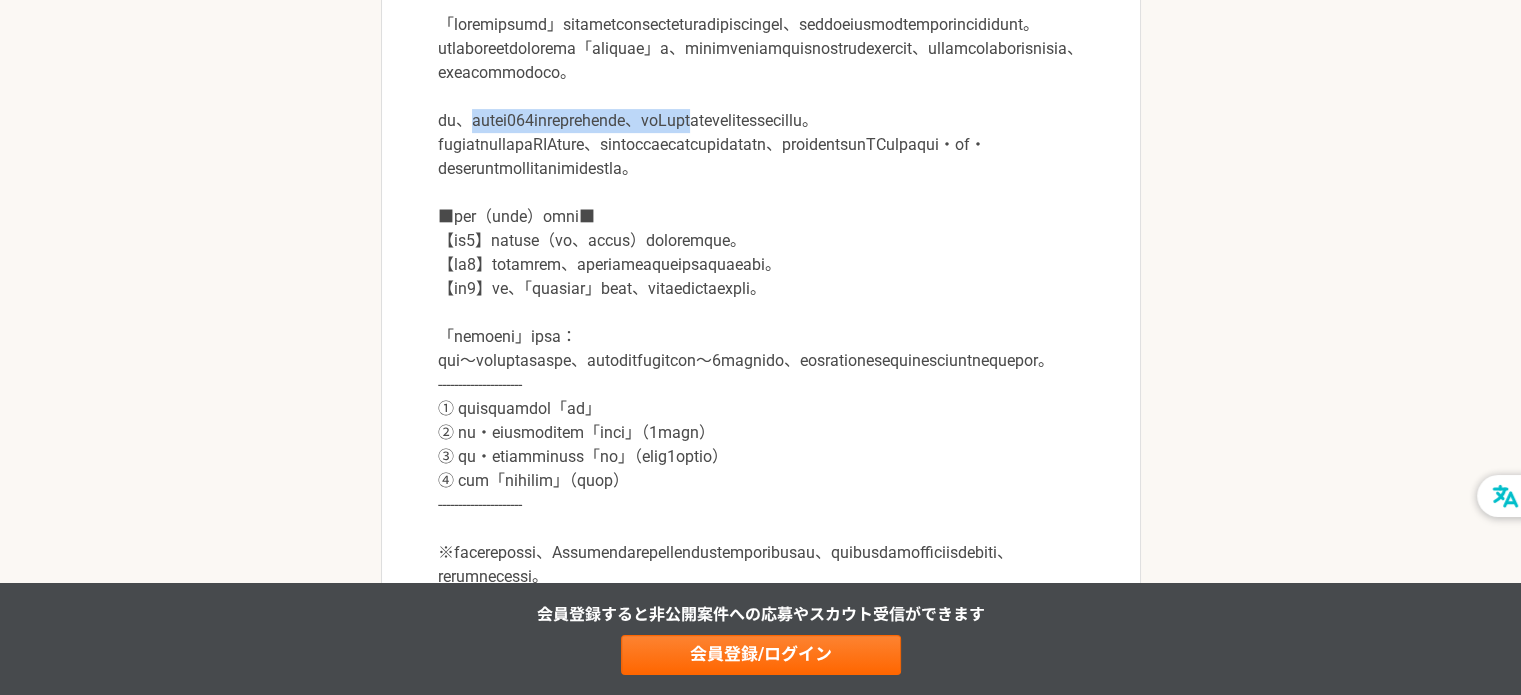 drag, startPoint x: 492, startPoint y: 176, endPoint x: 871, endPoint y: 178, distance: 379.00528 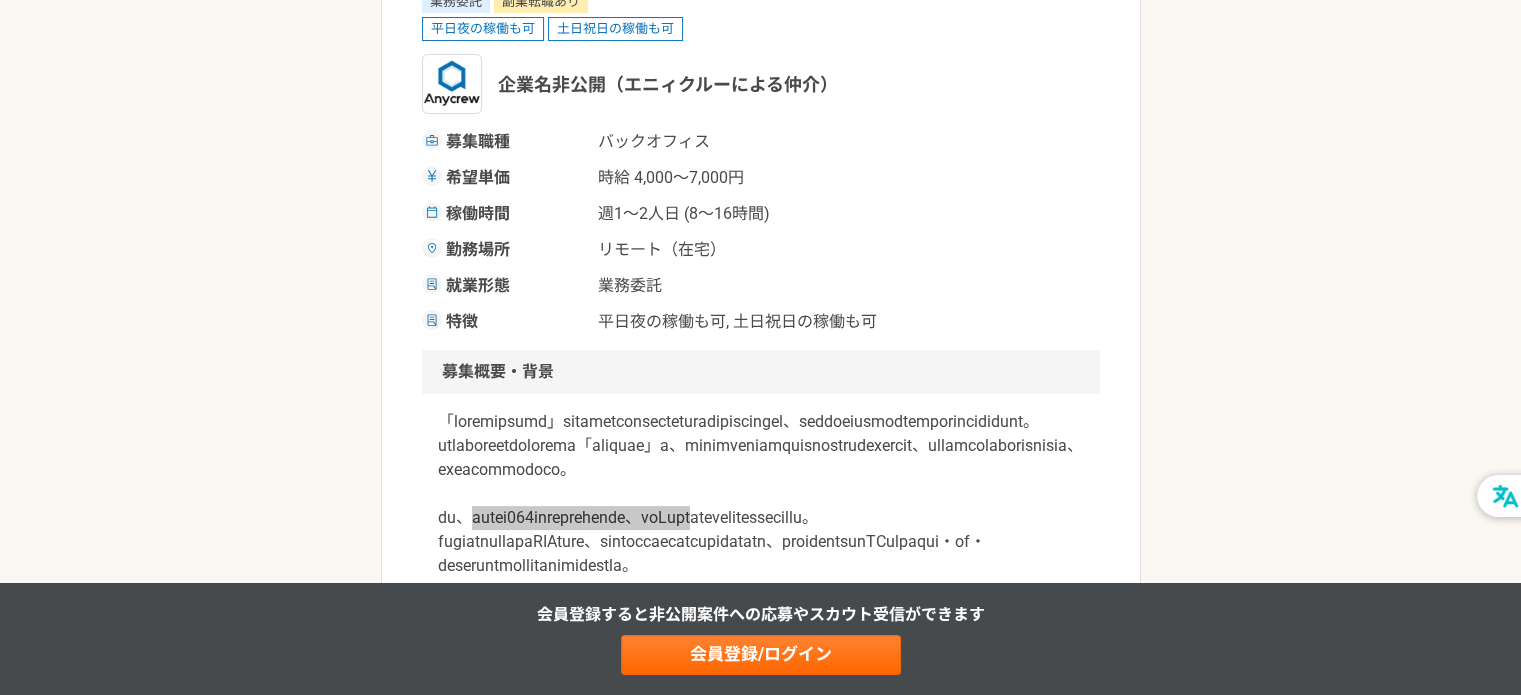 scroll, scrollTop: 0, scrollLeft: 0, axis: both 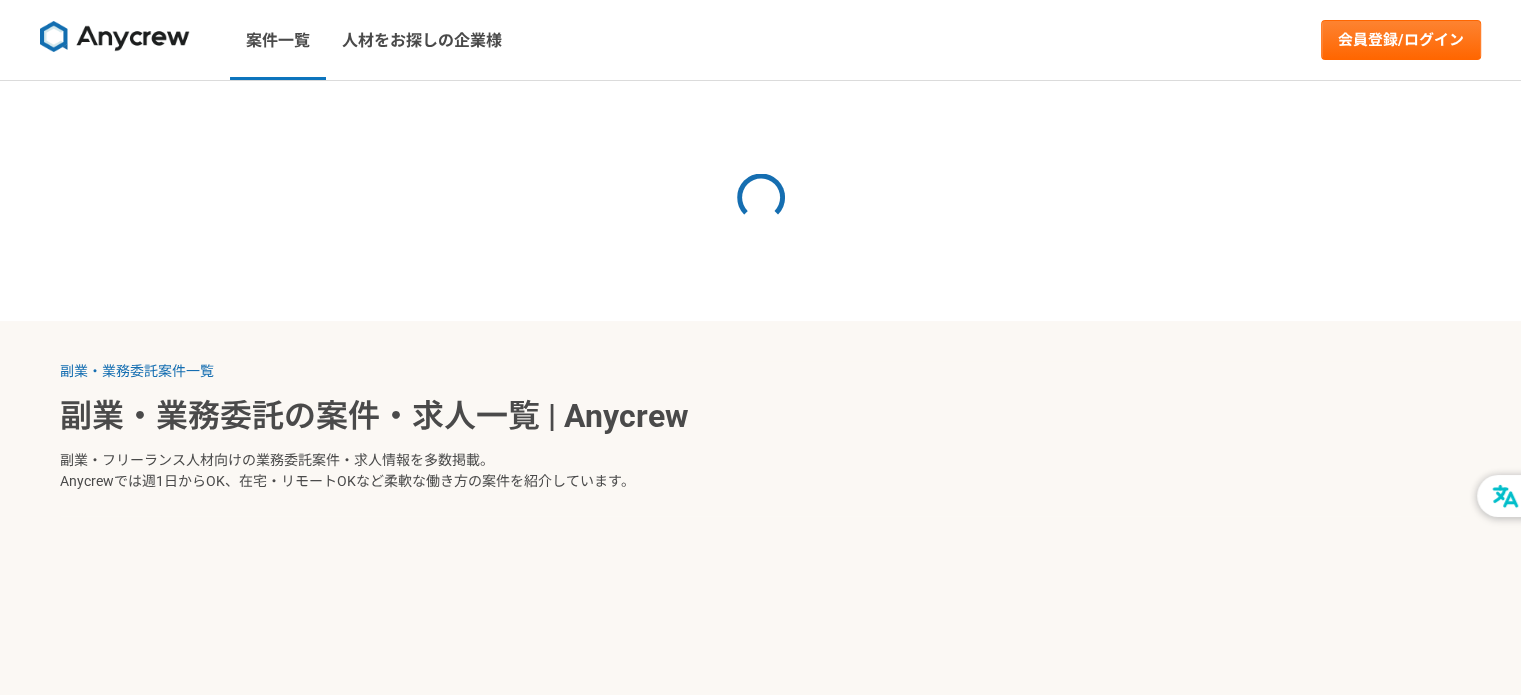select on "2" 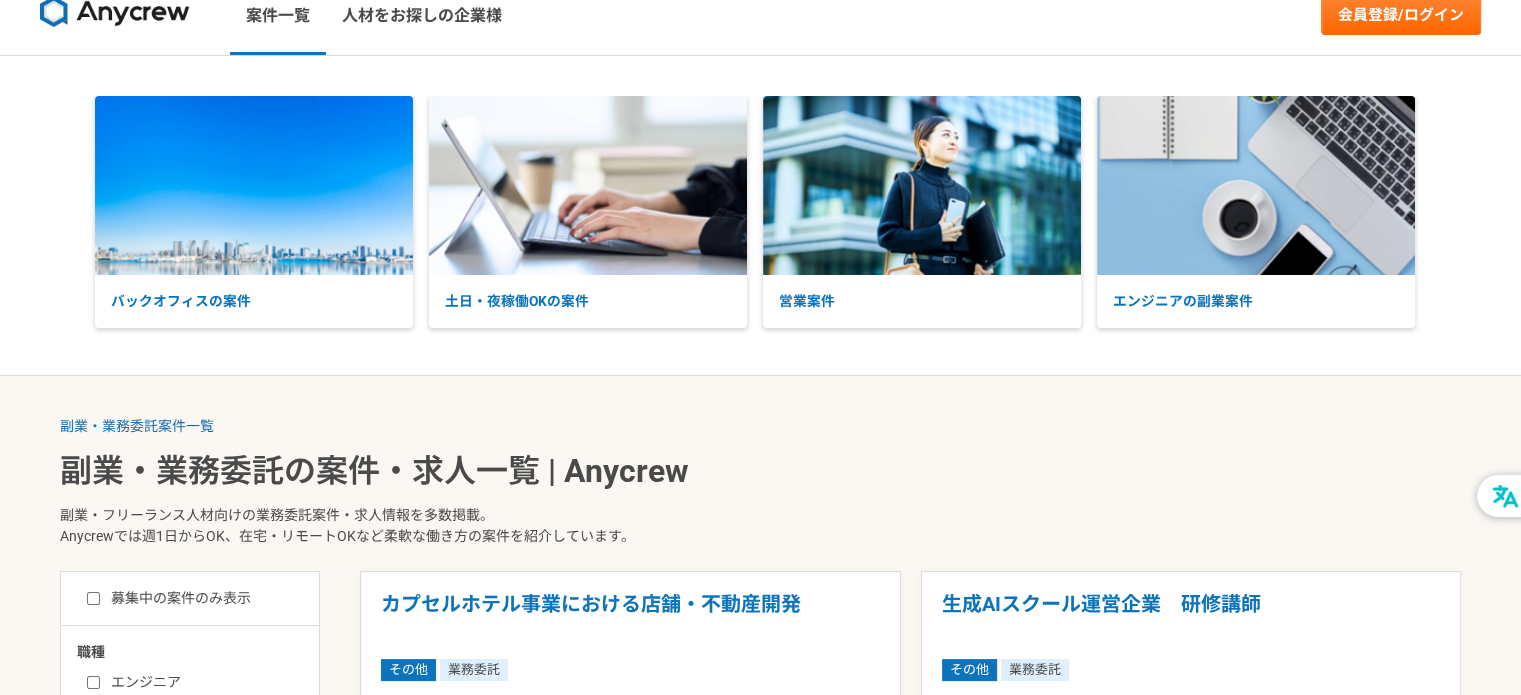 scroll, scrollTop: 0, scrollLeft: 0, axis: both 